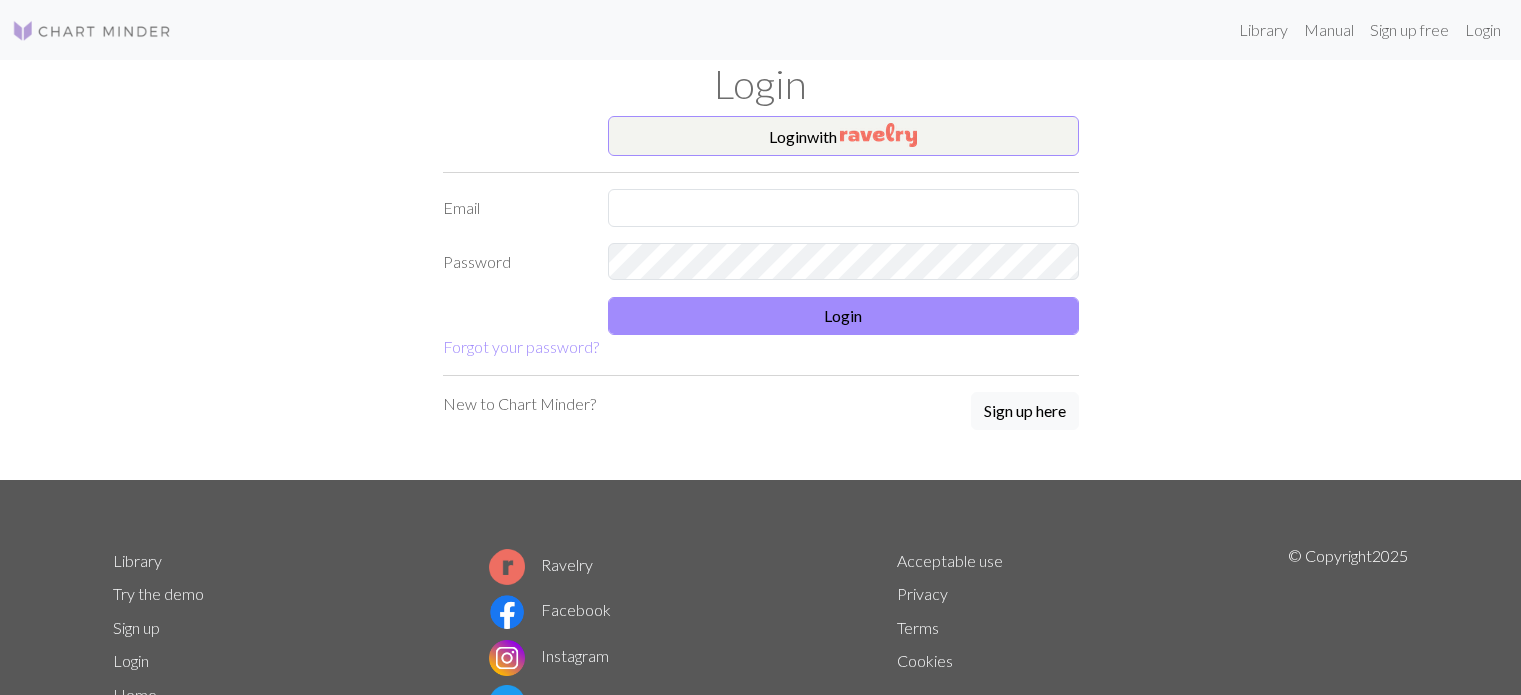 scroll, scrollTop: 0, scrollLeft: 0, axis: both 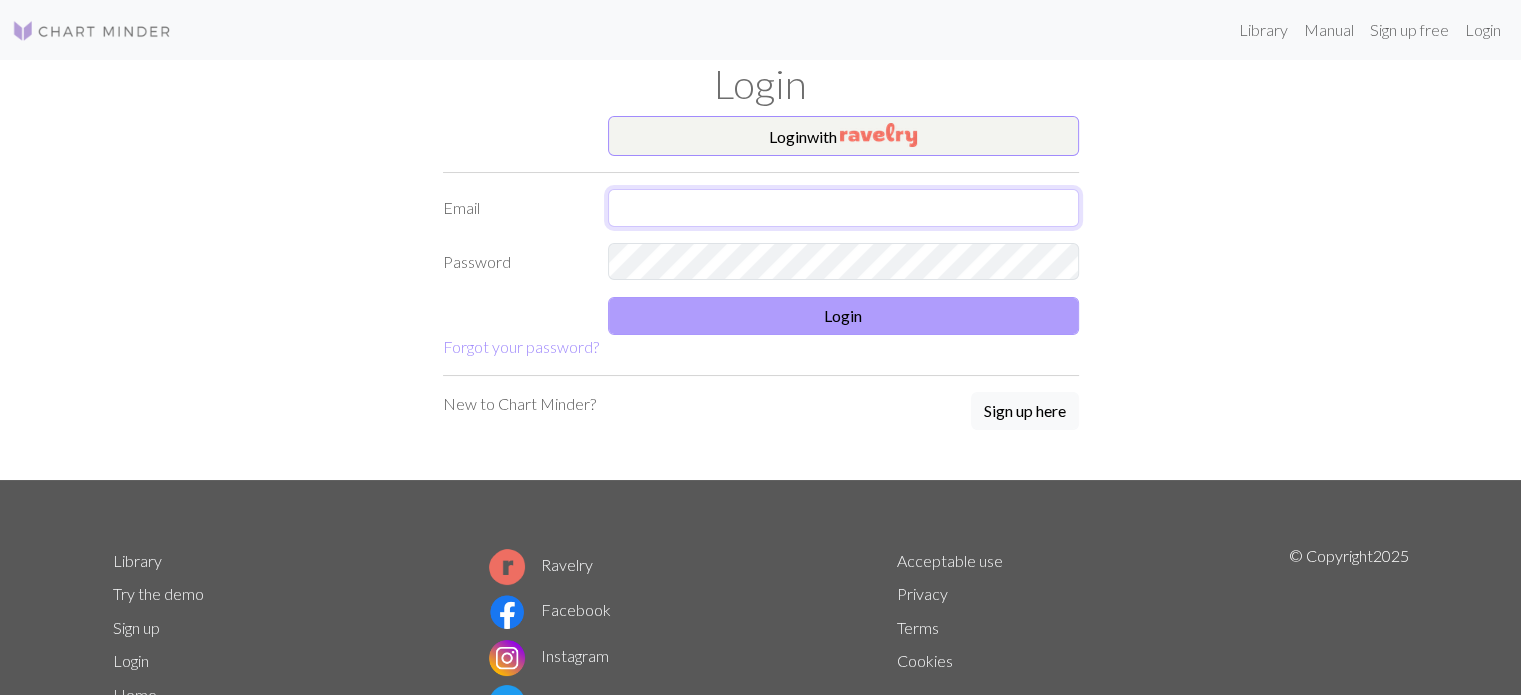 type on "[EMAIL]" 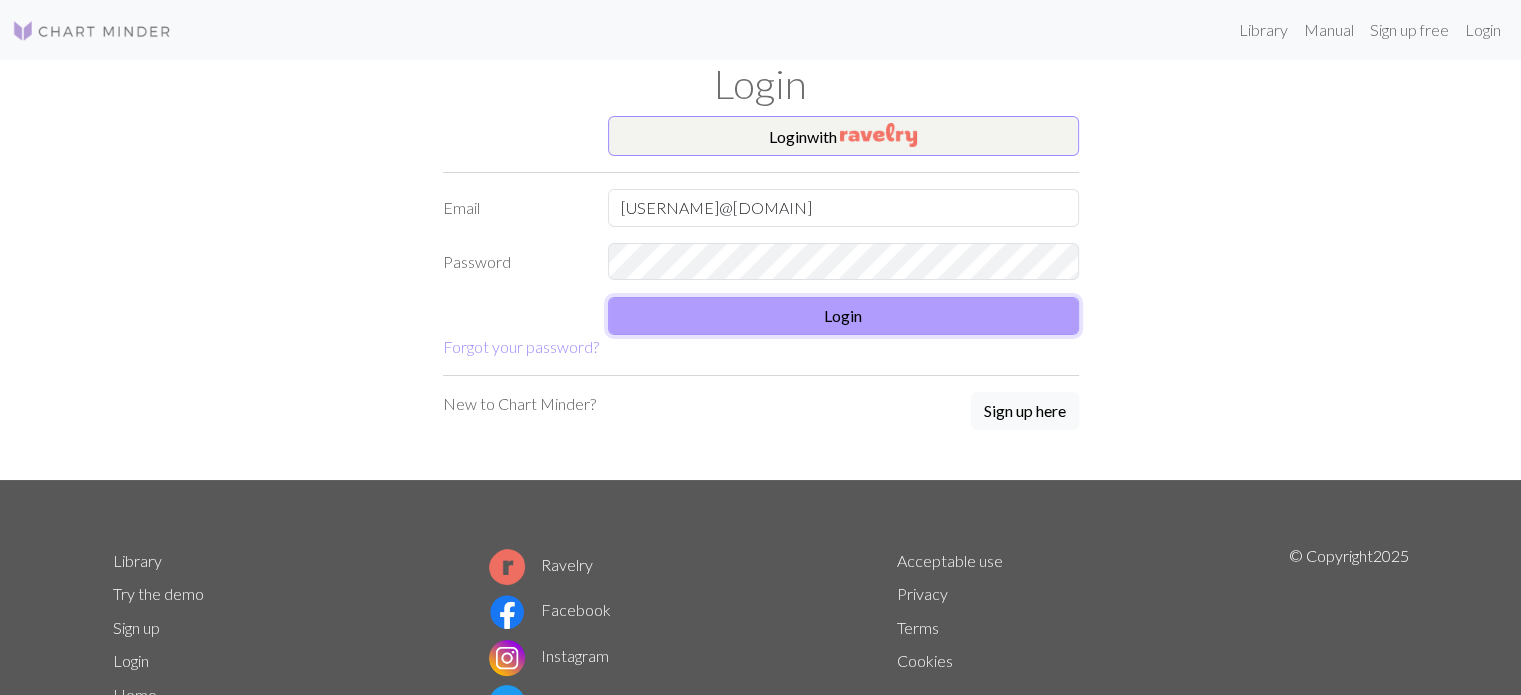 click on "Login" at bounding box center (843, 316) 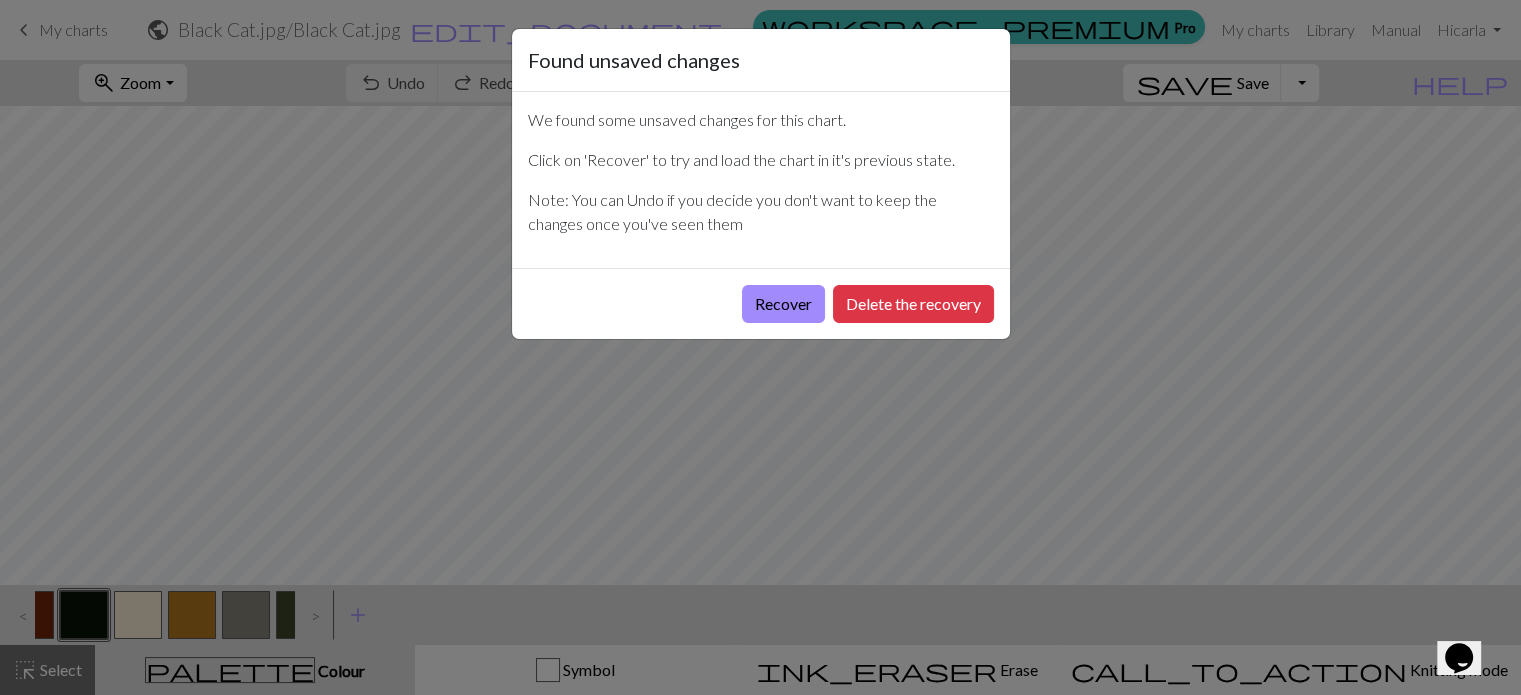 scroll, scrollTop: 0, scrollLeft: 0, axis: both 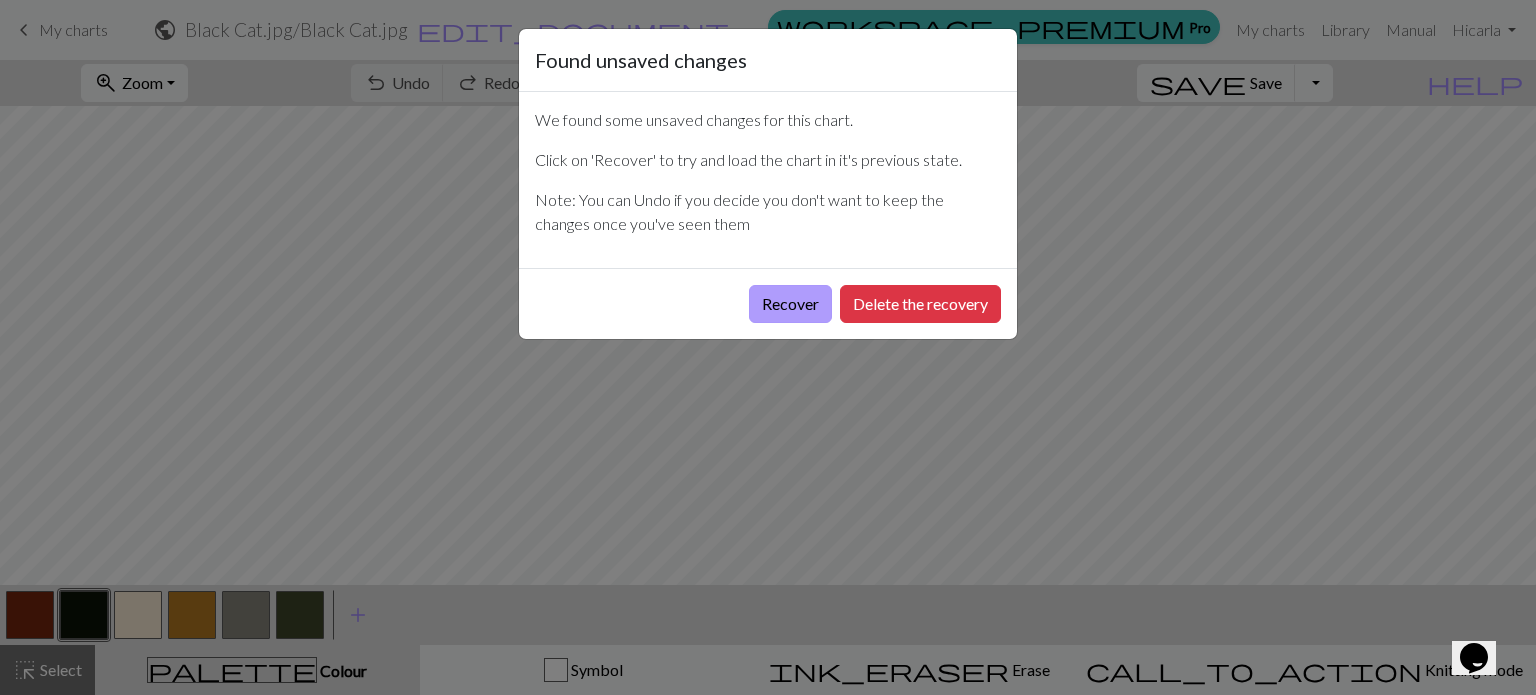 click on "Recover" at bounding box center (790, 304) 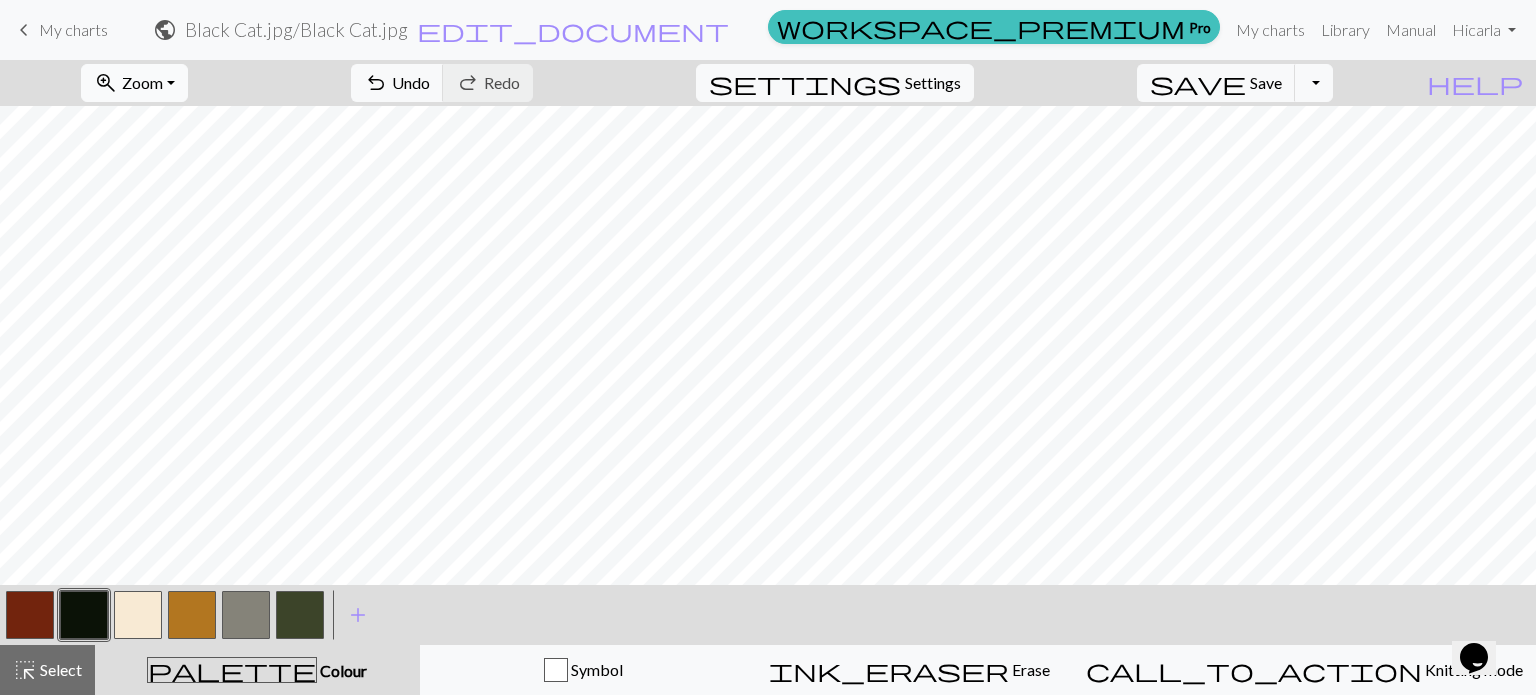 click on "Zoom" at bounding box center [142, 82] 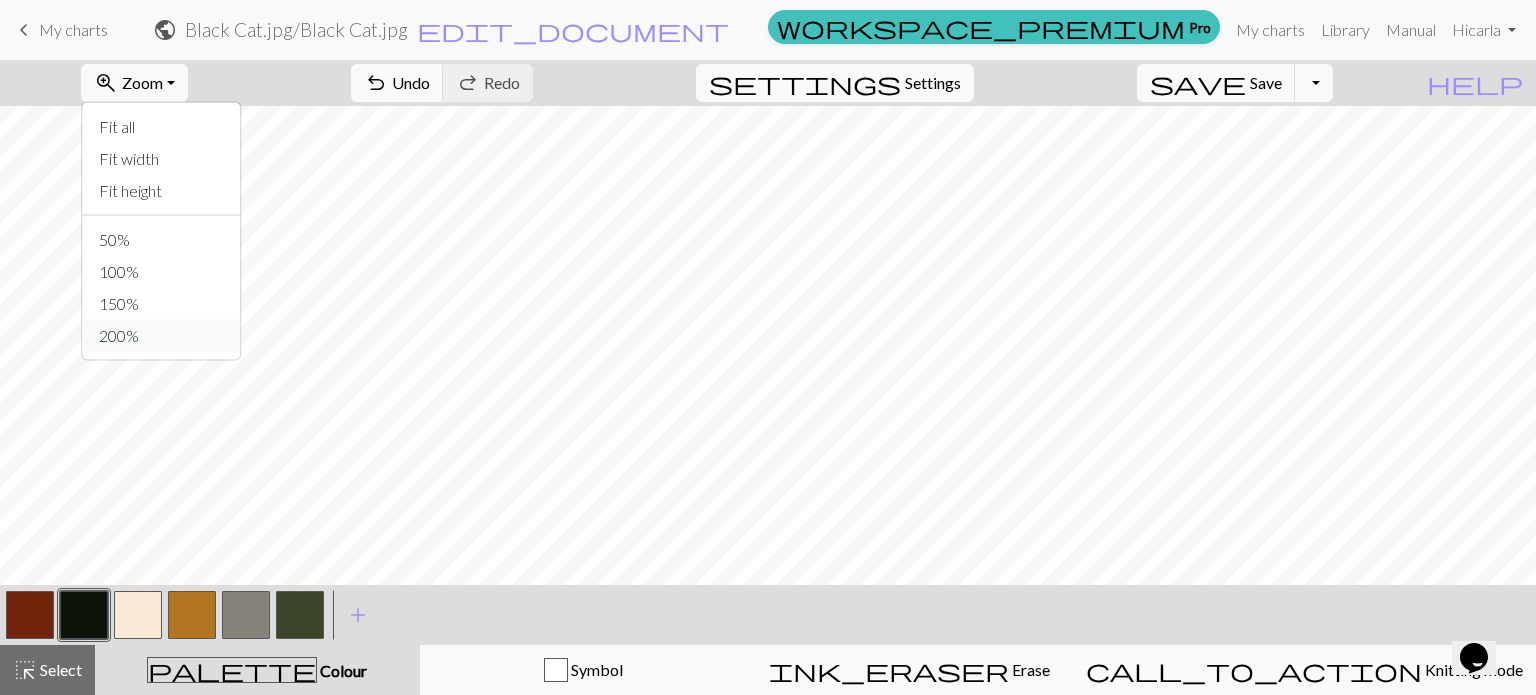 click on "200%" at bounding box center (162, 336) 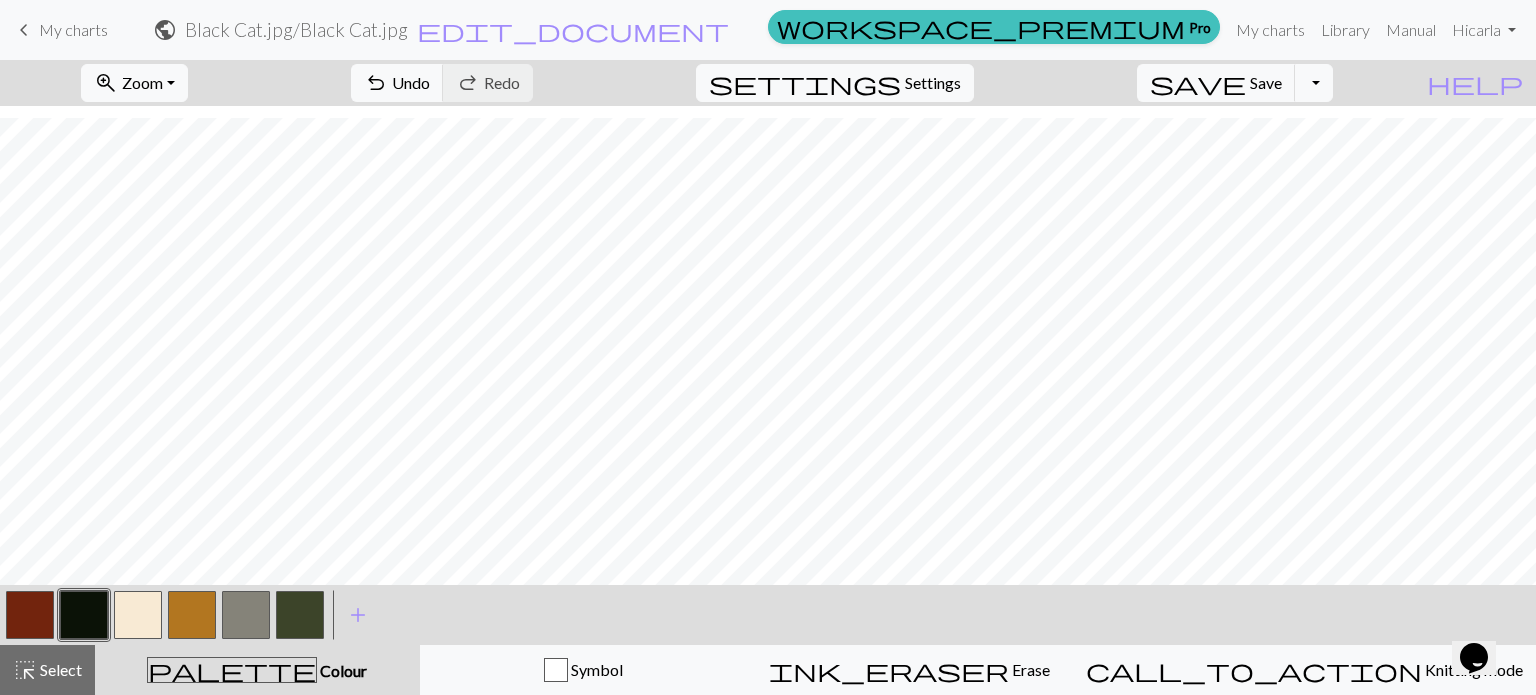 scroll, scrollTop: 3300, scrollLeft: 0, axis: vertical 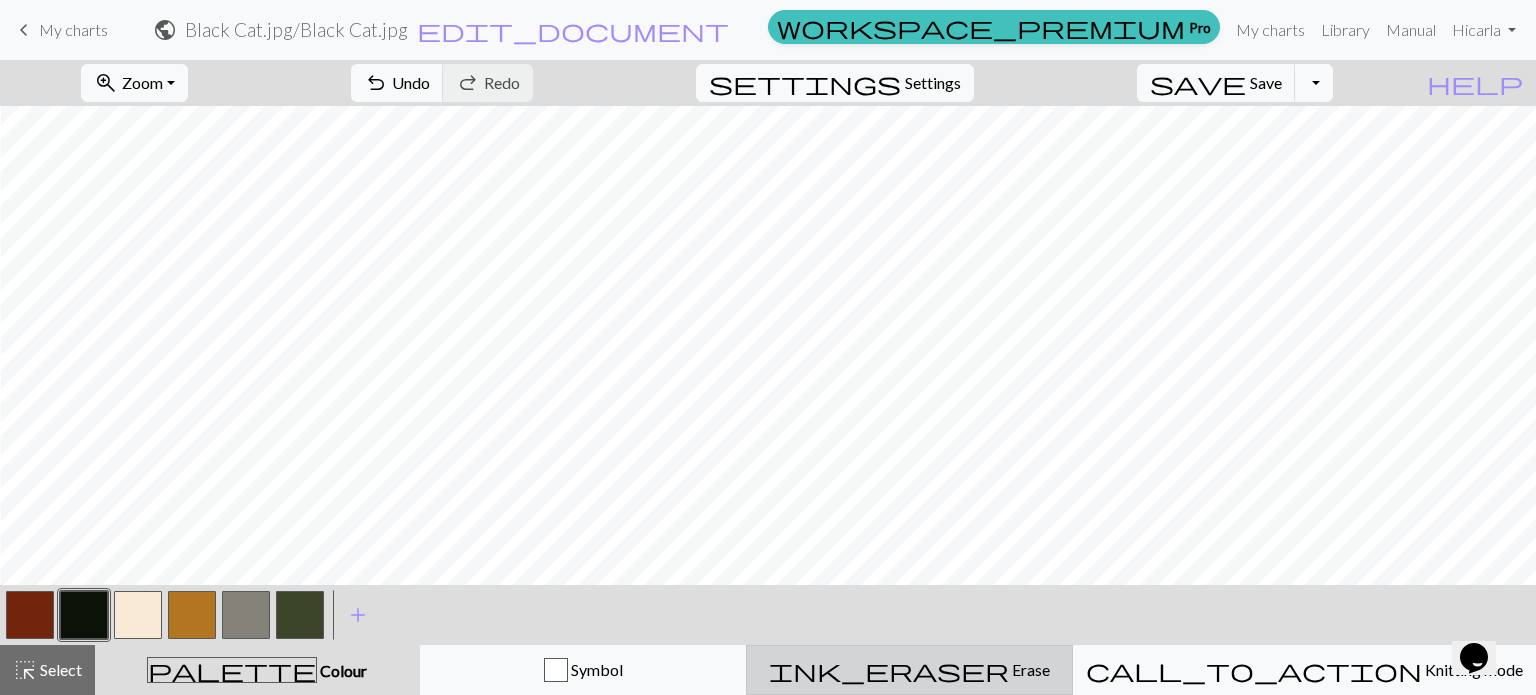 click on "ink_eraser" at bounding box center [889, 670] 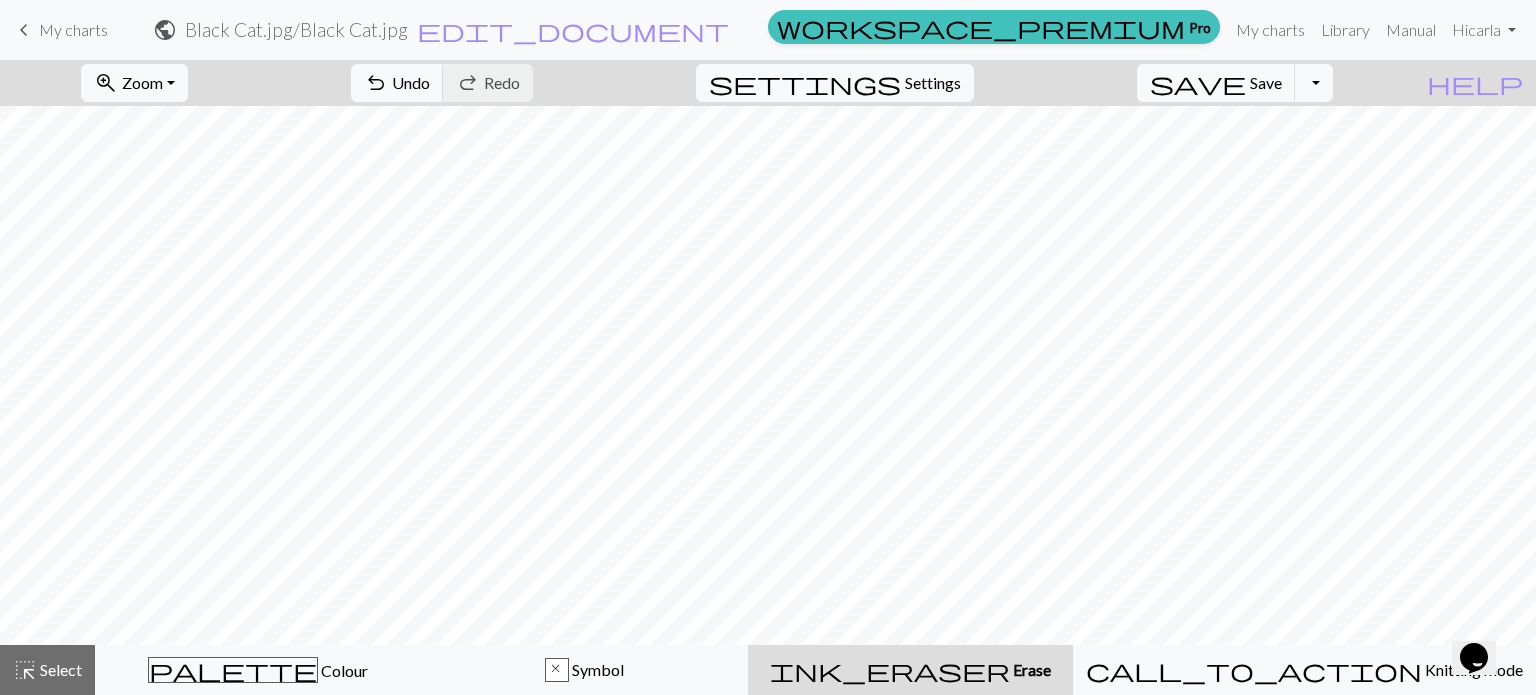 scroll, scrollTop: 3200, scrollLeft: 3675, axis: both 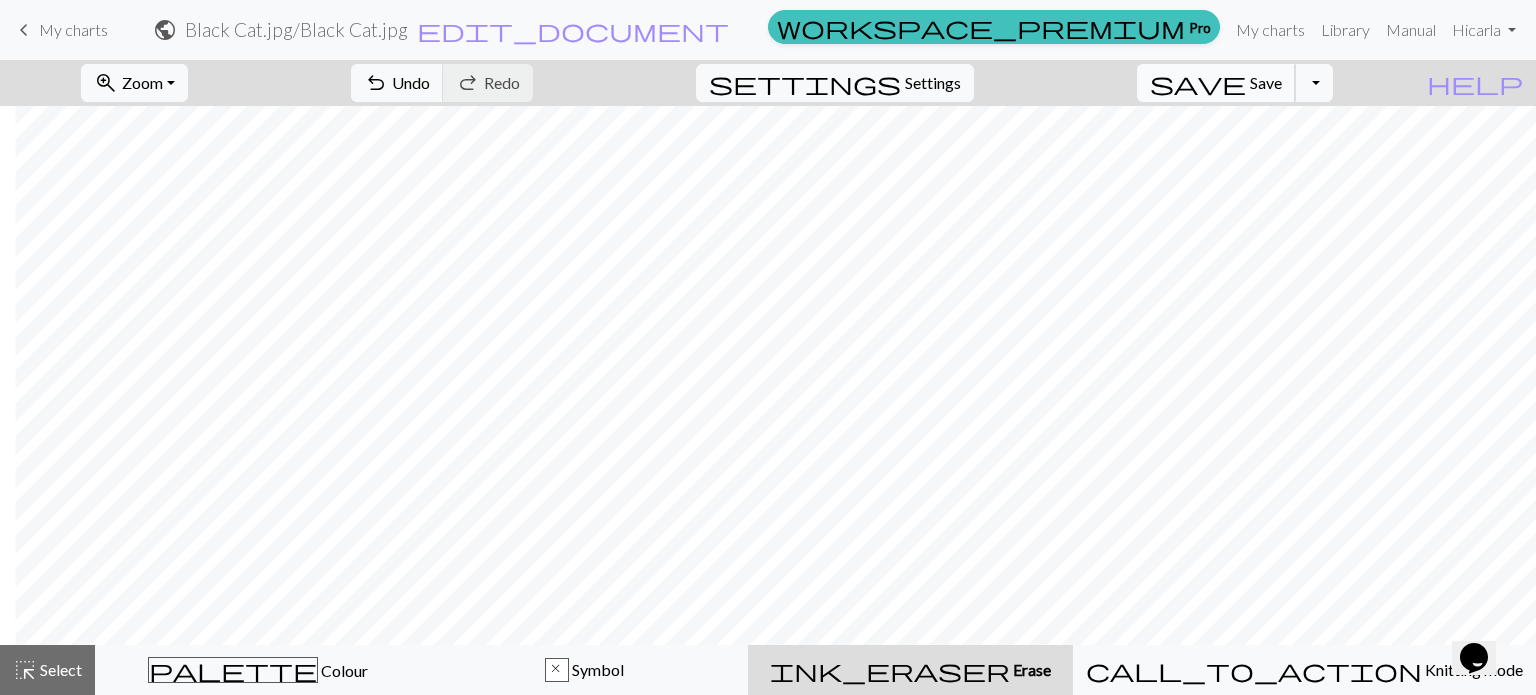 click on "Save" at bounding box center (1266, 82) 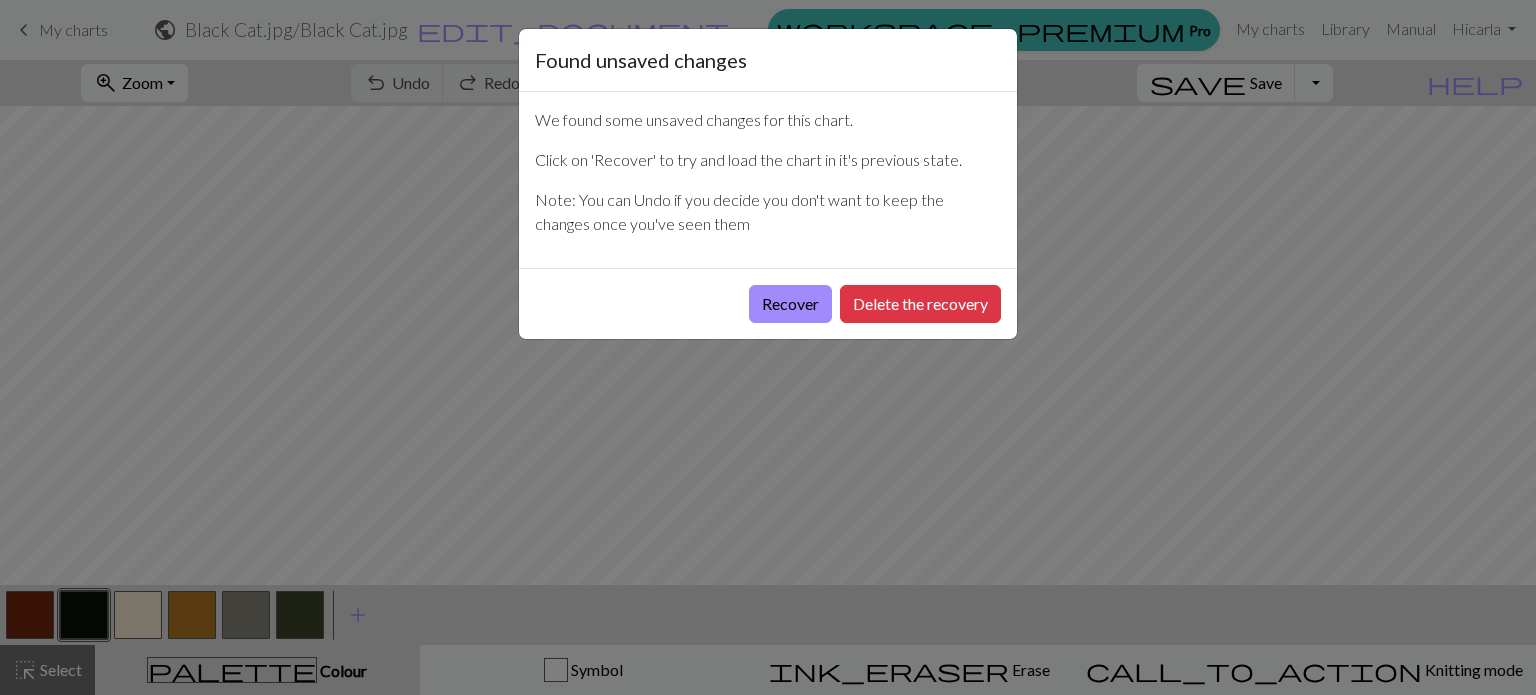 scroll, scrollTop: 0, scrollLeft: 0, axis: both 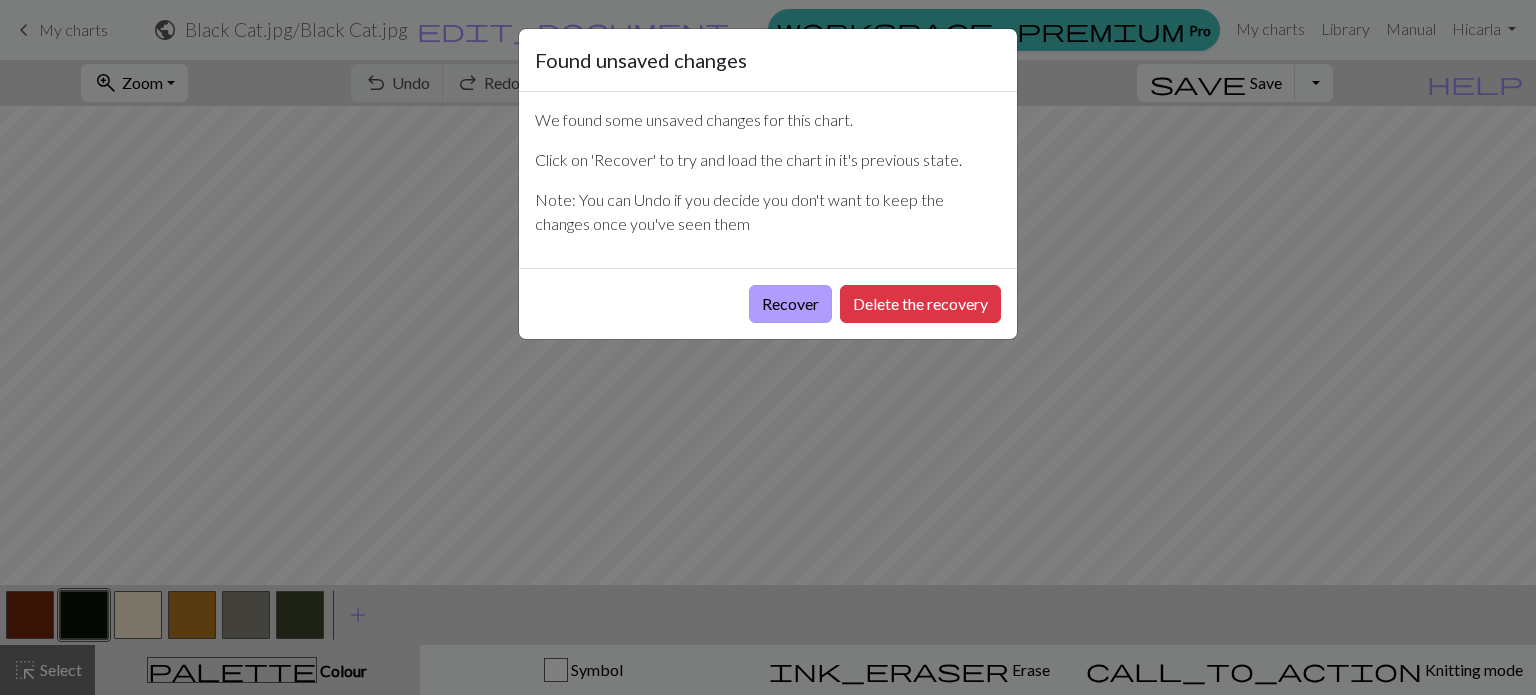 click on "Recover" at bounding box center (790, 304) 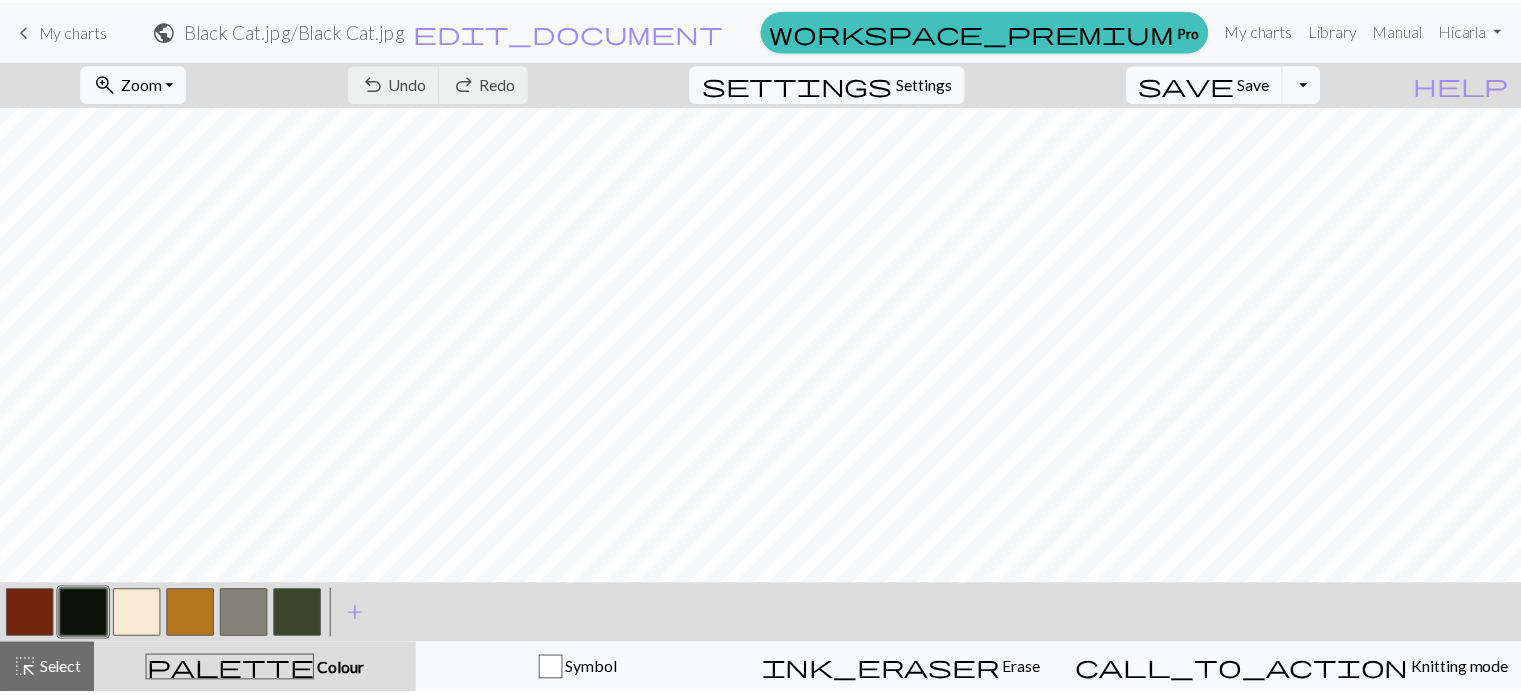 scroll, scrollTop: 0, scrollLeft: 0, axis: both 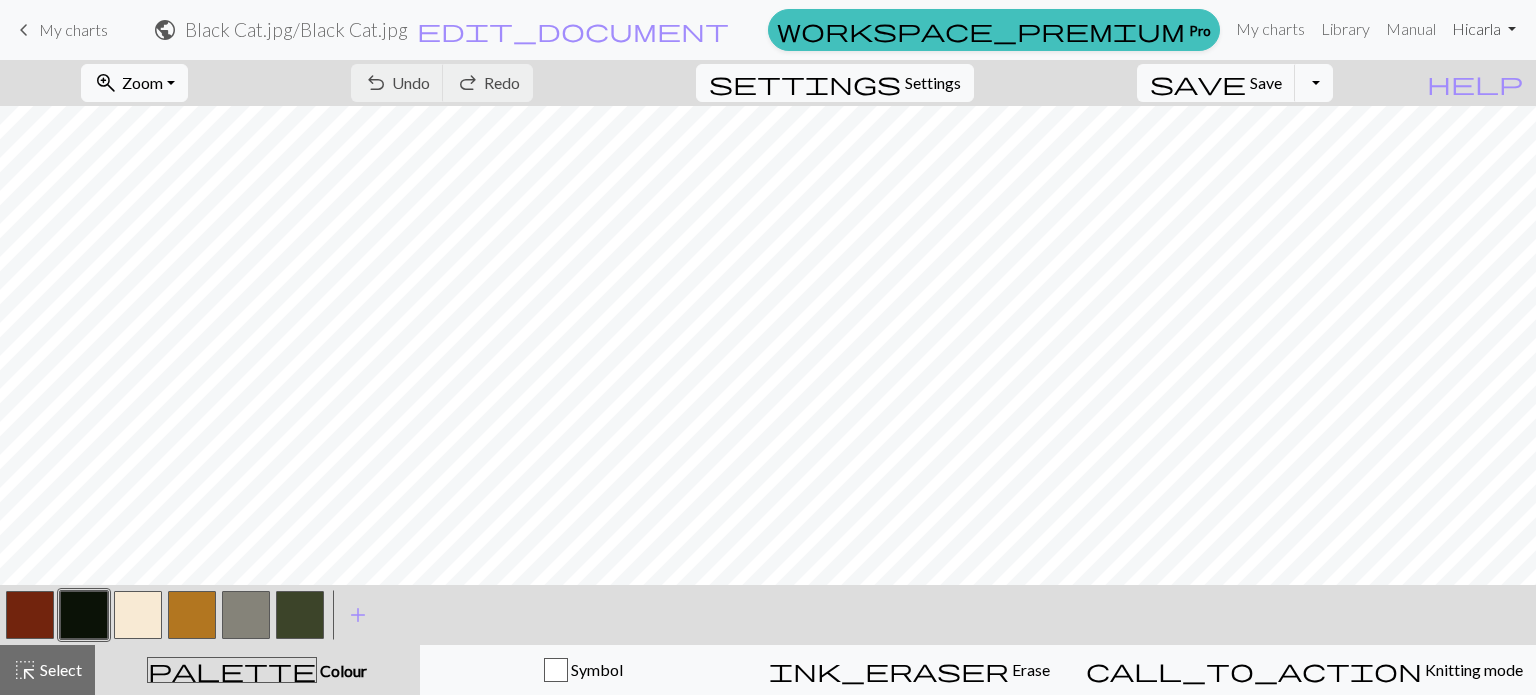 click on "Hi  carla" at bounding box center (1484, 29) 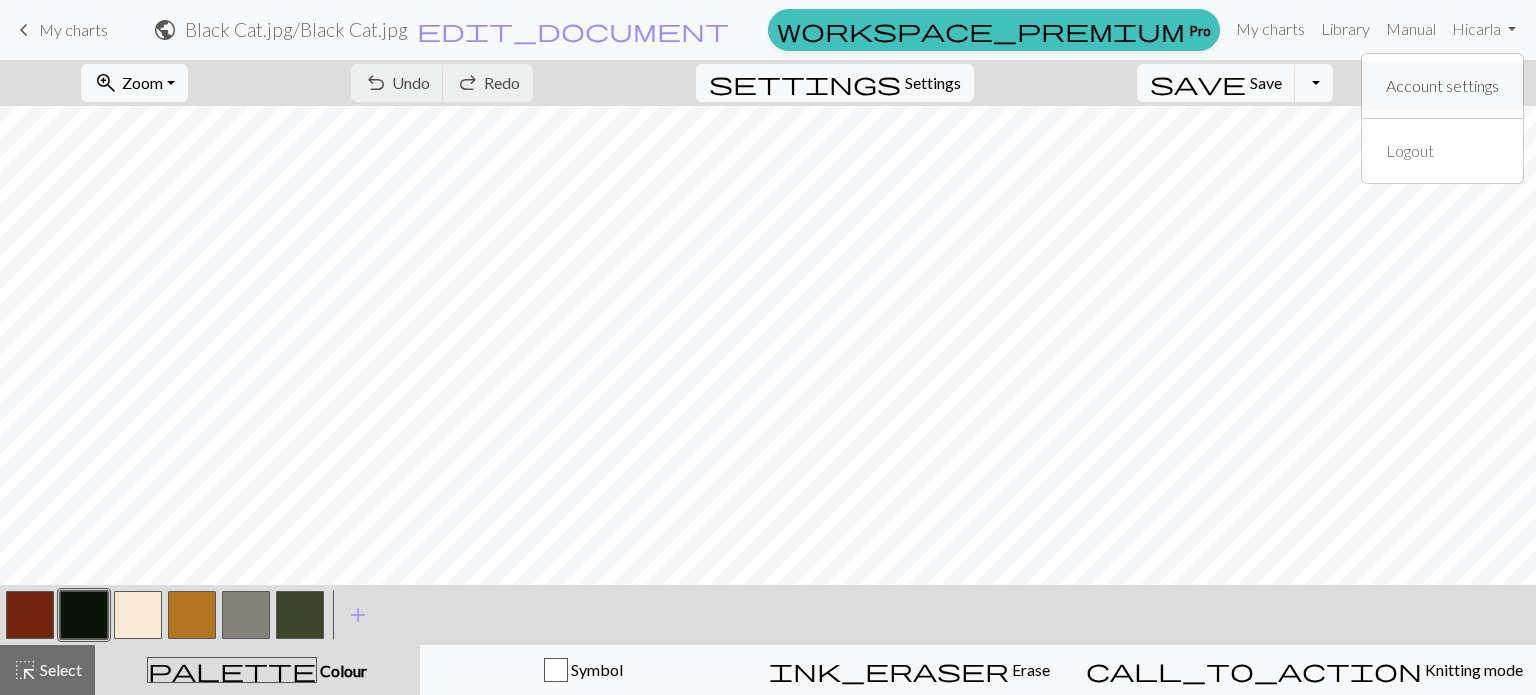 click on "Account settings" at bounding box center [1442, 86] 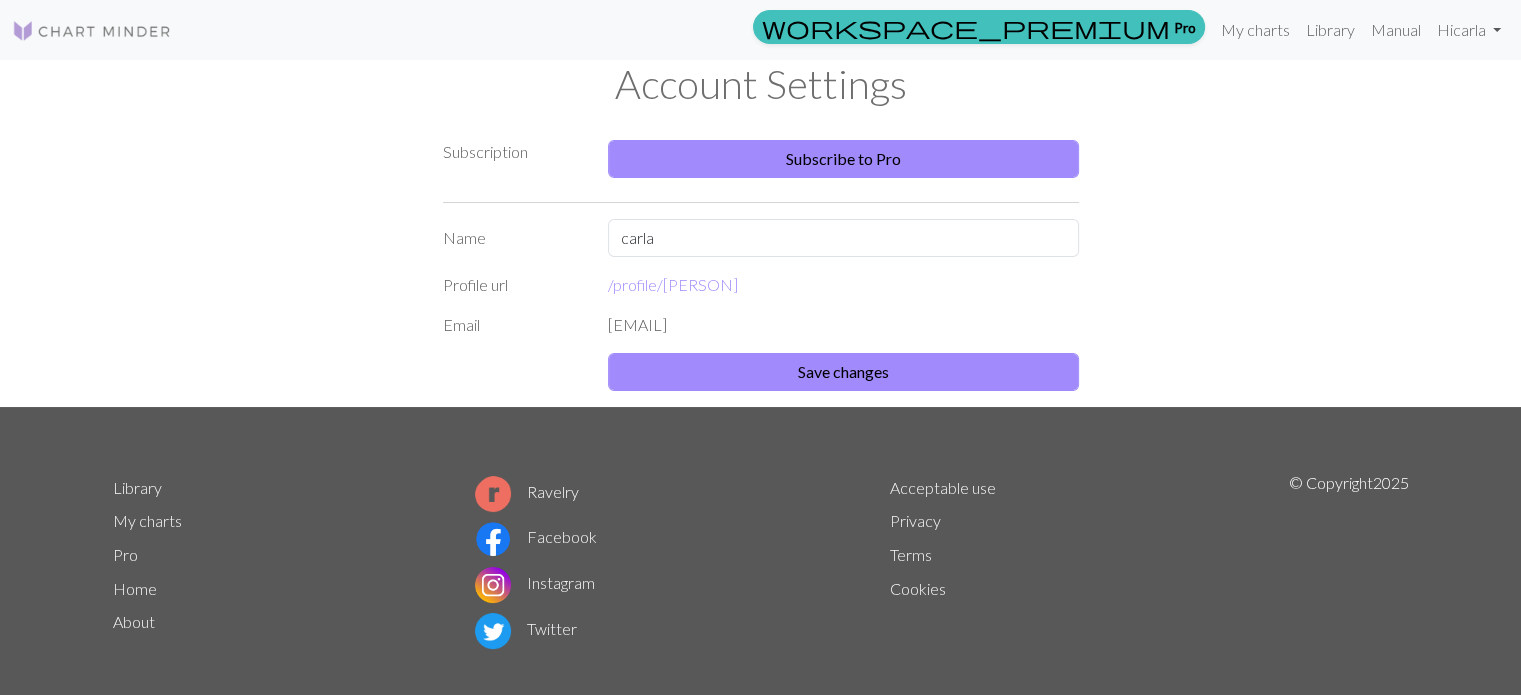 click on "[EMAIL]" at bounding box center (843, 325) 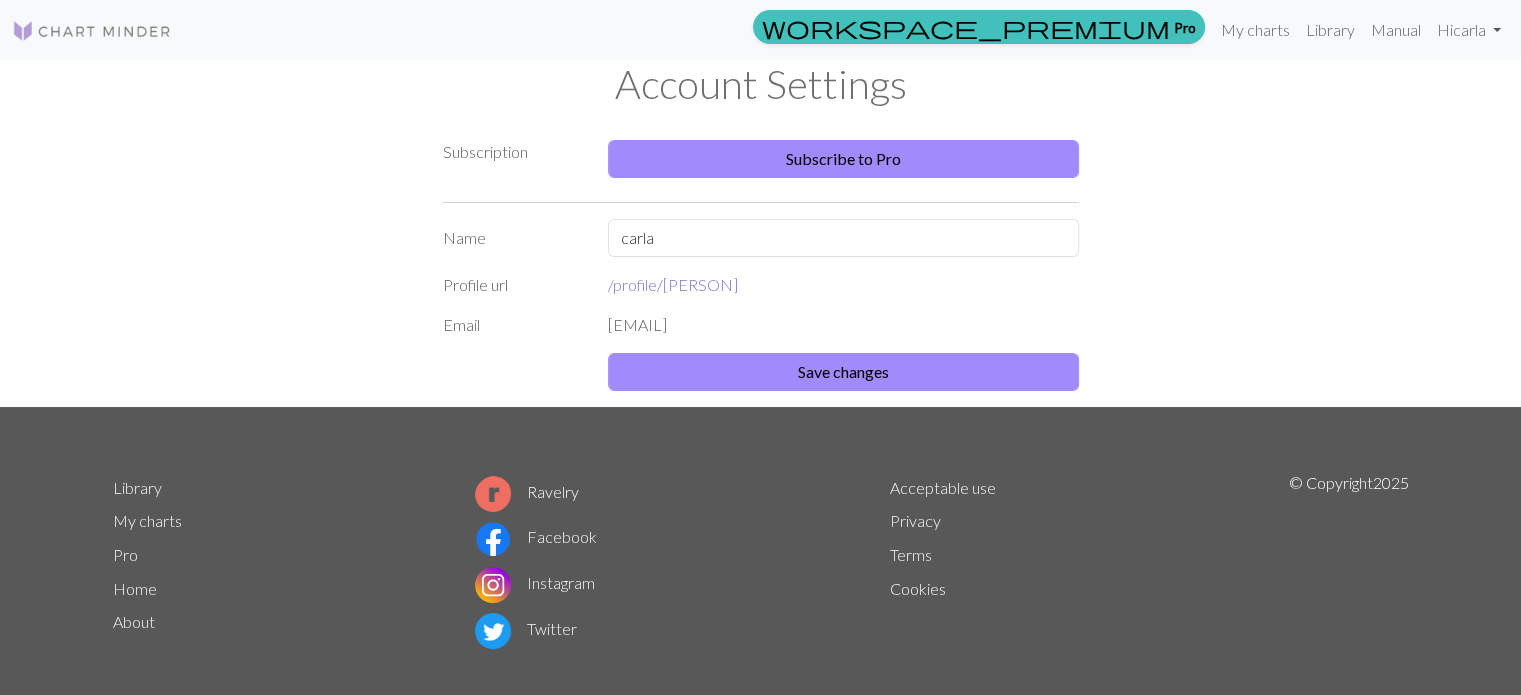 click on "/profile/ carla-vPb1Wxnea" at bounding box center [673, 284] 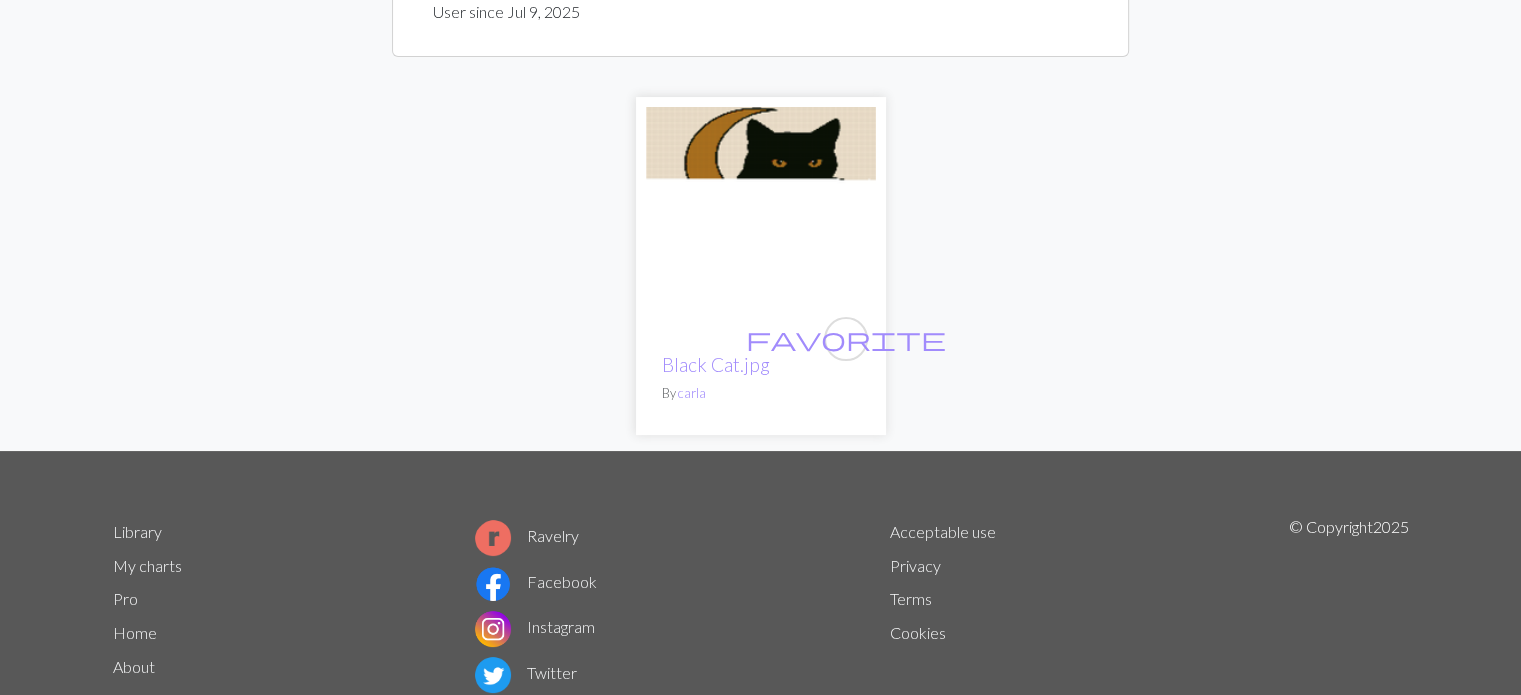 scroll, scrollTop: 100, scrollLeft: 0, axis: vertical 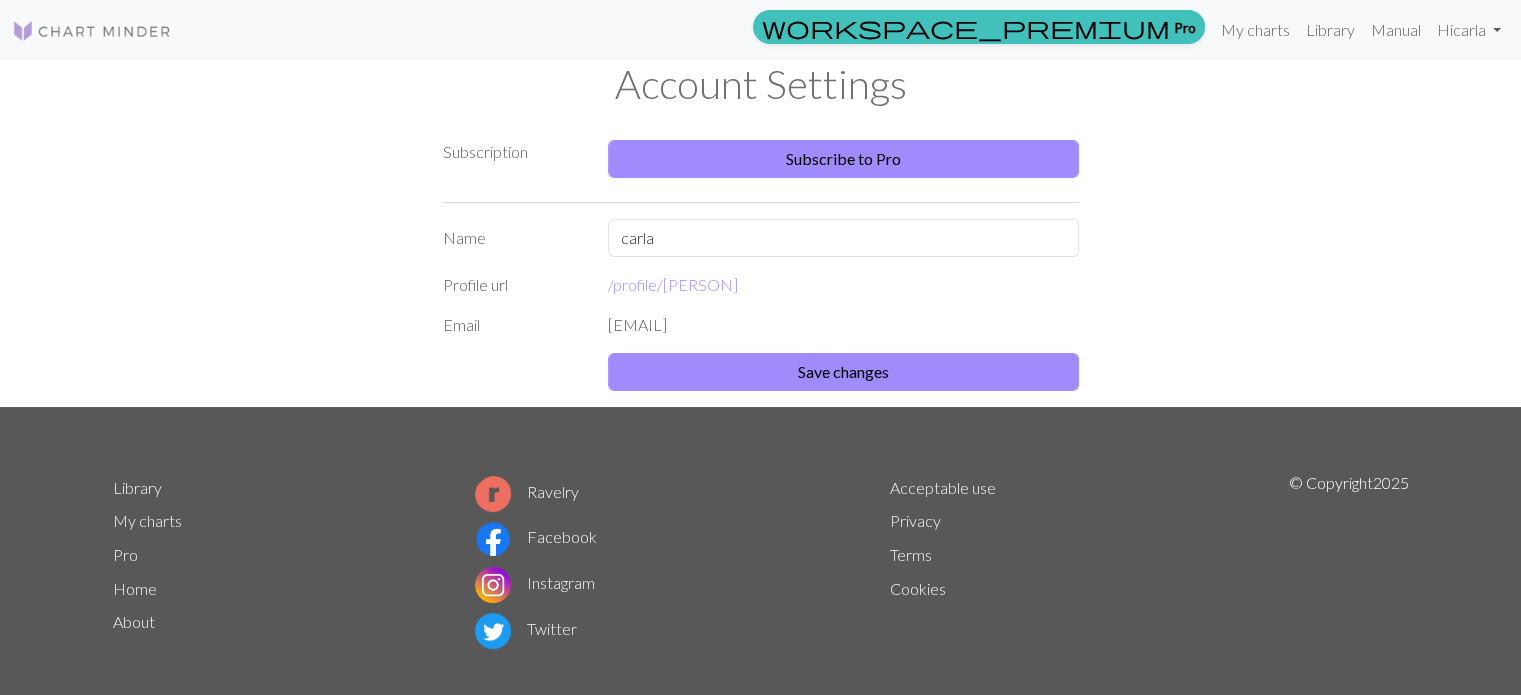 drag, startPoint x: 798, startPoint y: 285, endPoint x: 582, endPoint y: 279, distance: 216.08331 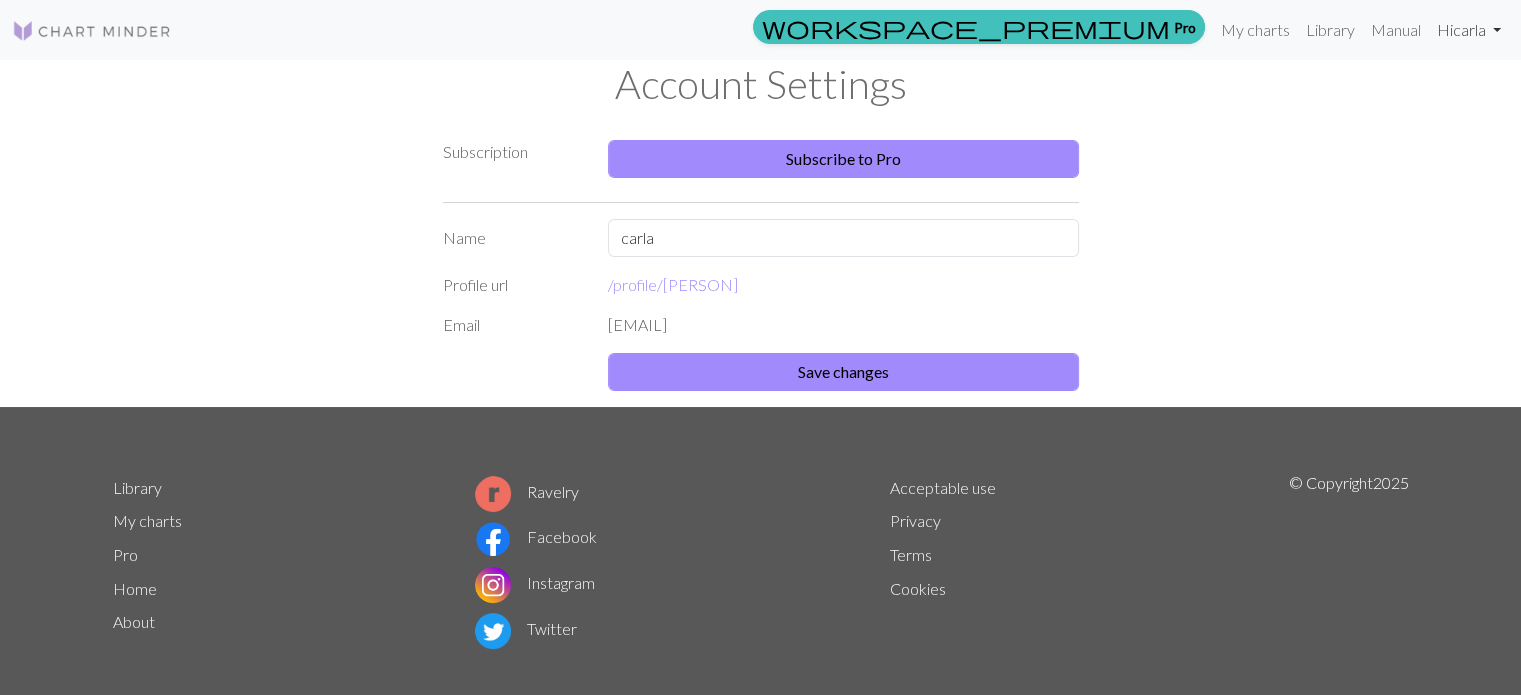 click on "Hi  carla" at bounding box center (1469, 30) 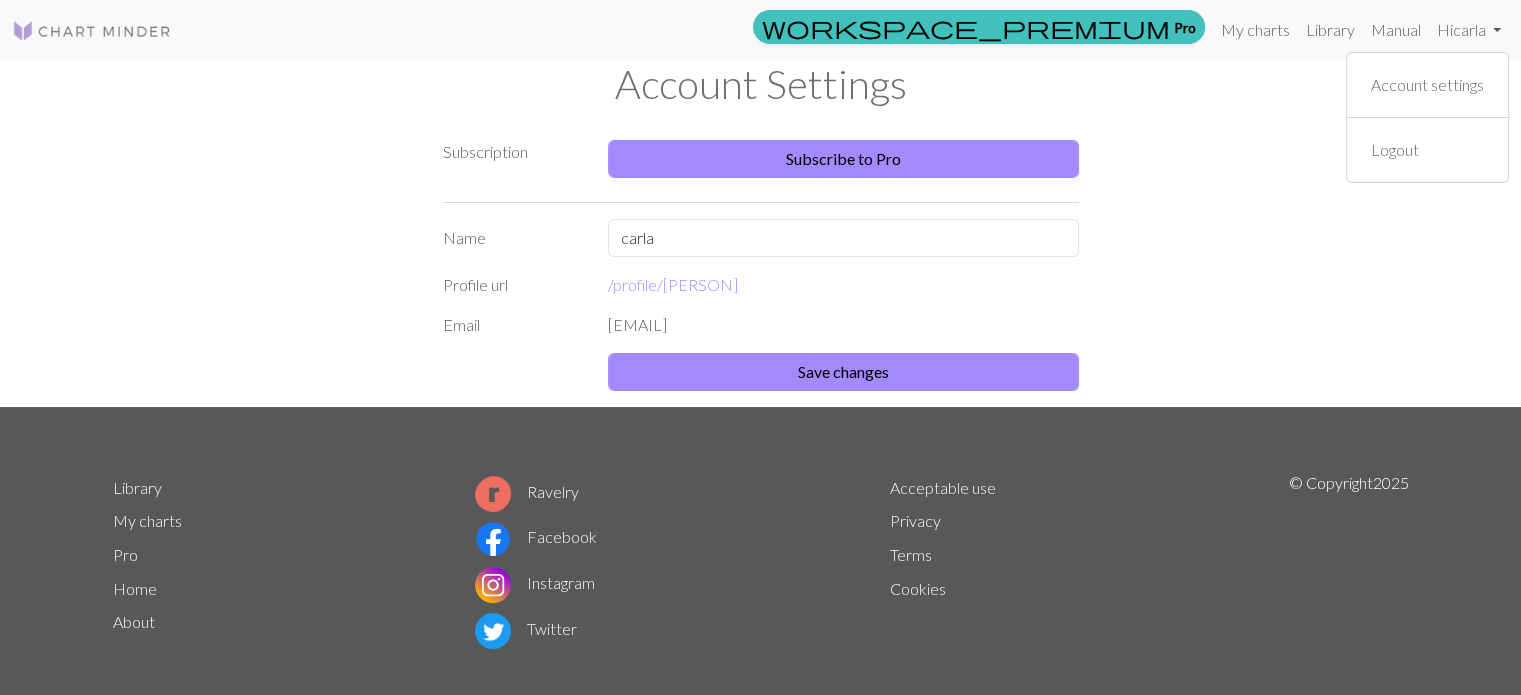 click on "Subscription Subscribe to Pro Name carla Profile url /profile/ carla-vPb1Wxnea Email carlaescribano014@gmail.com Save changes" at bounding box center [761, 261] 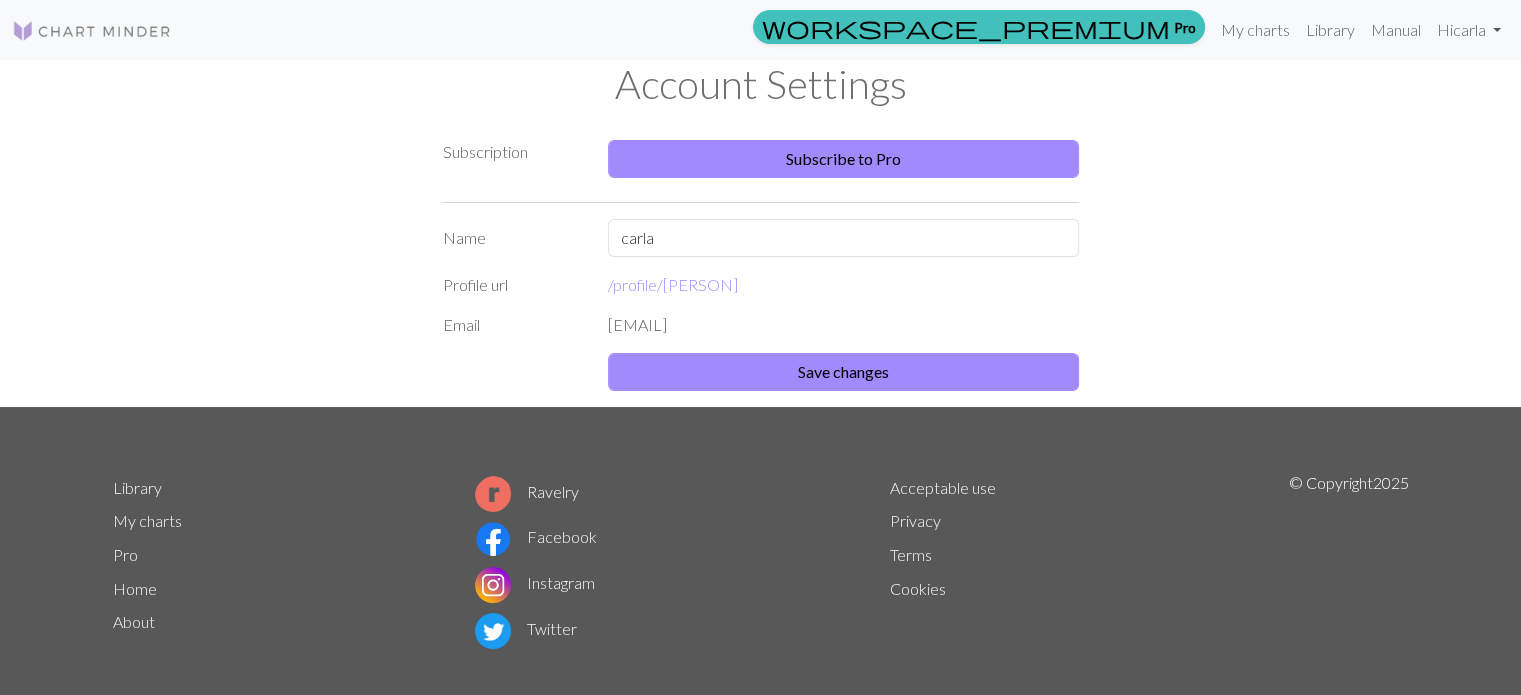 click at bounding box center [92, 31] 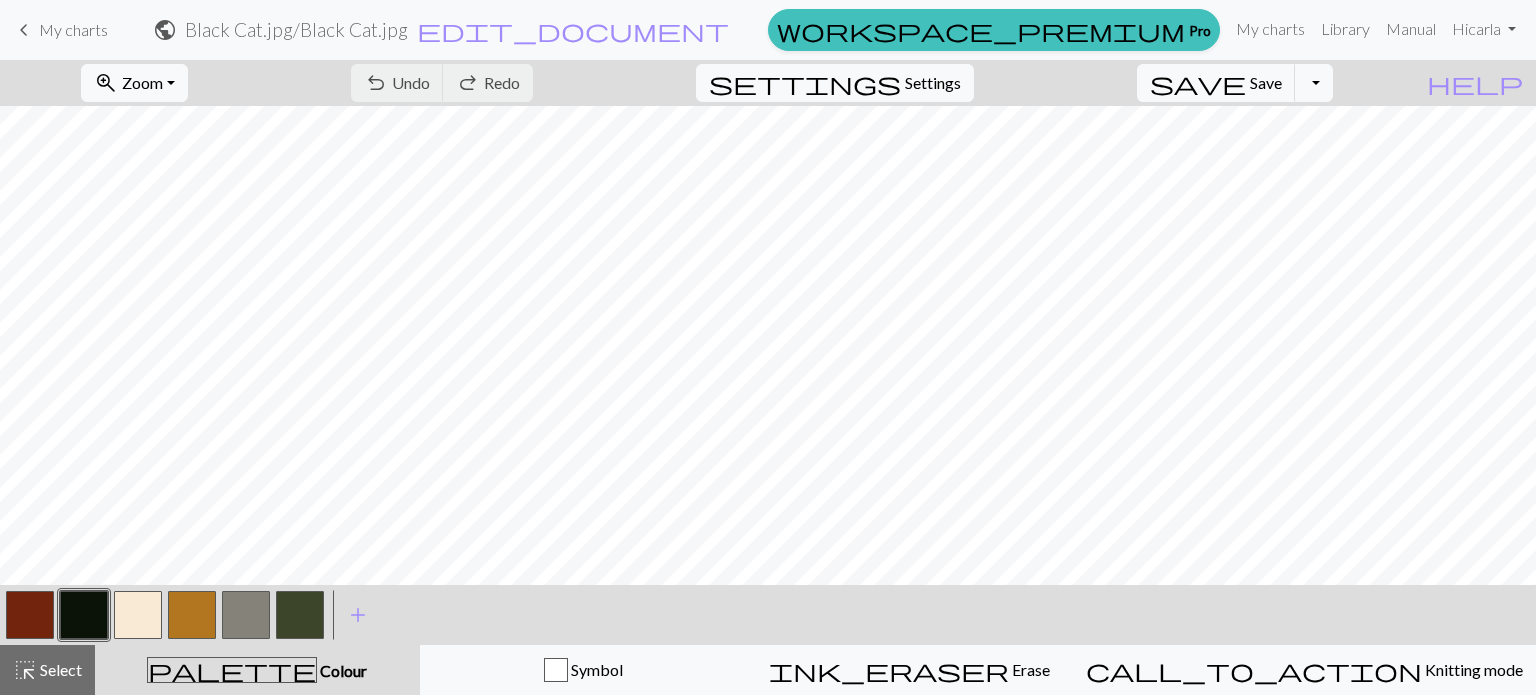 scroll, scrollTop: 0, scrollLeft: 0, axis: both 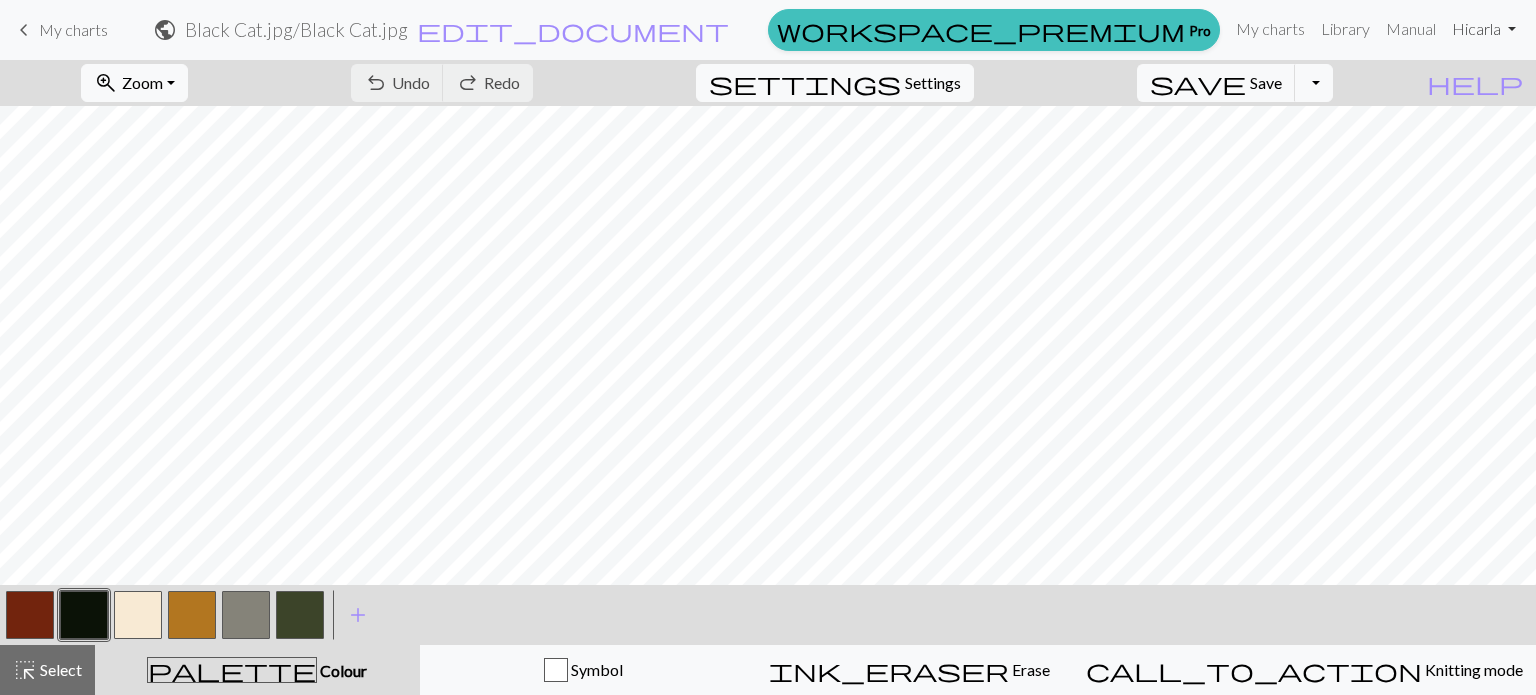 click on "Hi  [FIRST]" at bounding box center (1484, 29) 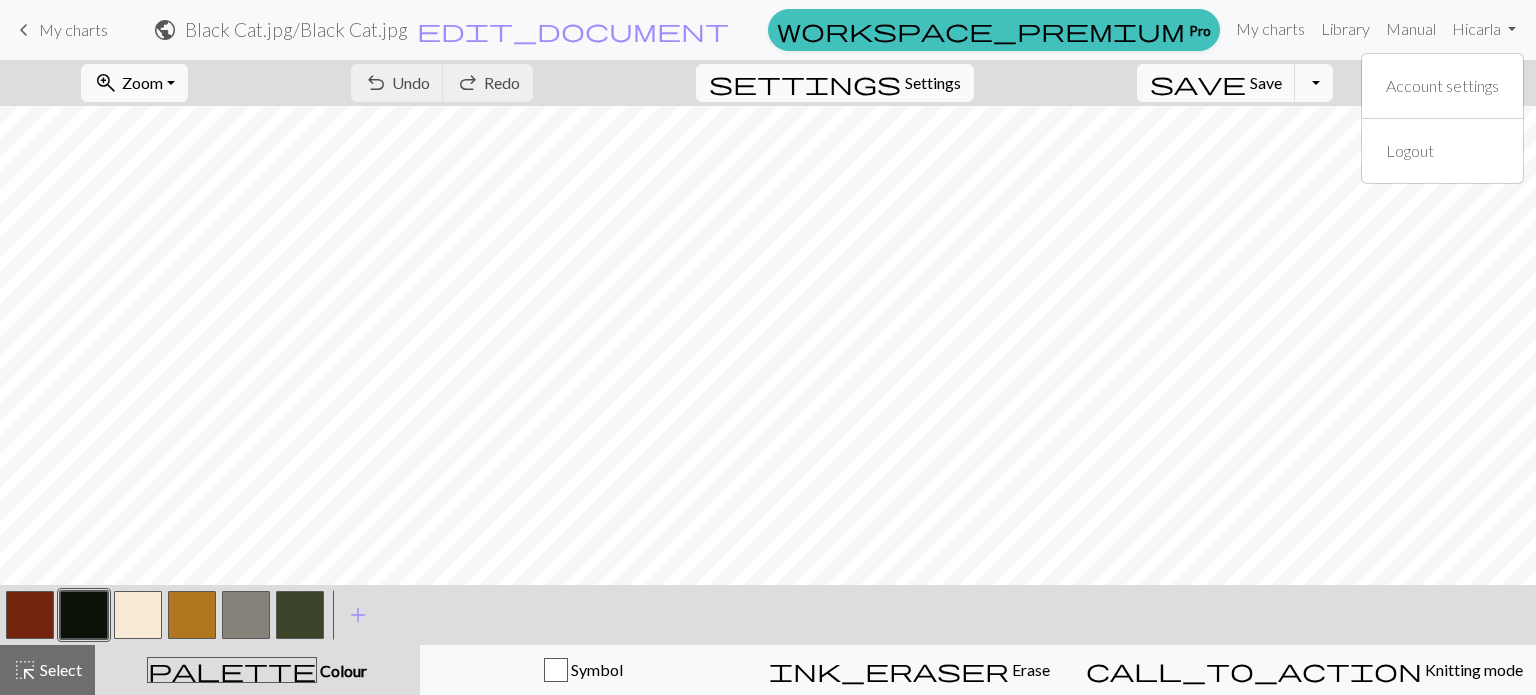 click on "zoom_in Zoom Zoom Fit all Fit width Fit height 50% 100% 150% 200% undo Undo Undo redo Redo Redo settings  Settings save Save Save Toggle Dropdown file_copy  Save a copy save_alt  Download" at bounding box center [707, 83] 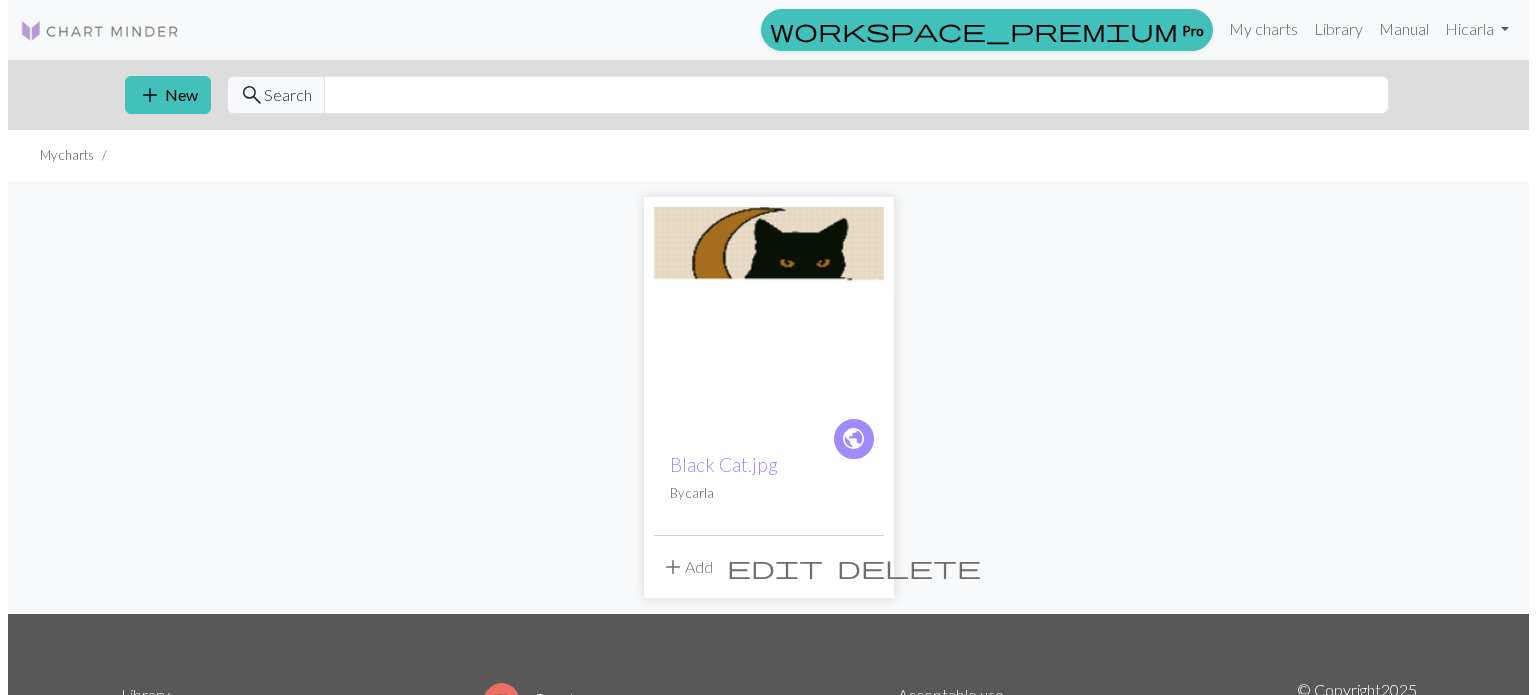 scroll, scrollTop: 0, scrollLeft: 0, axis: both 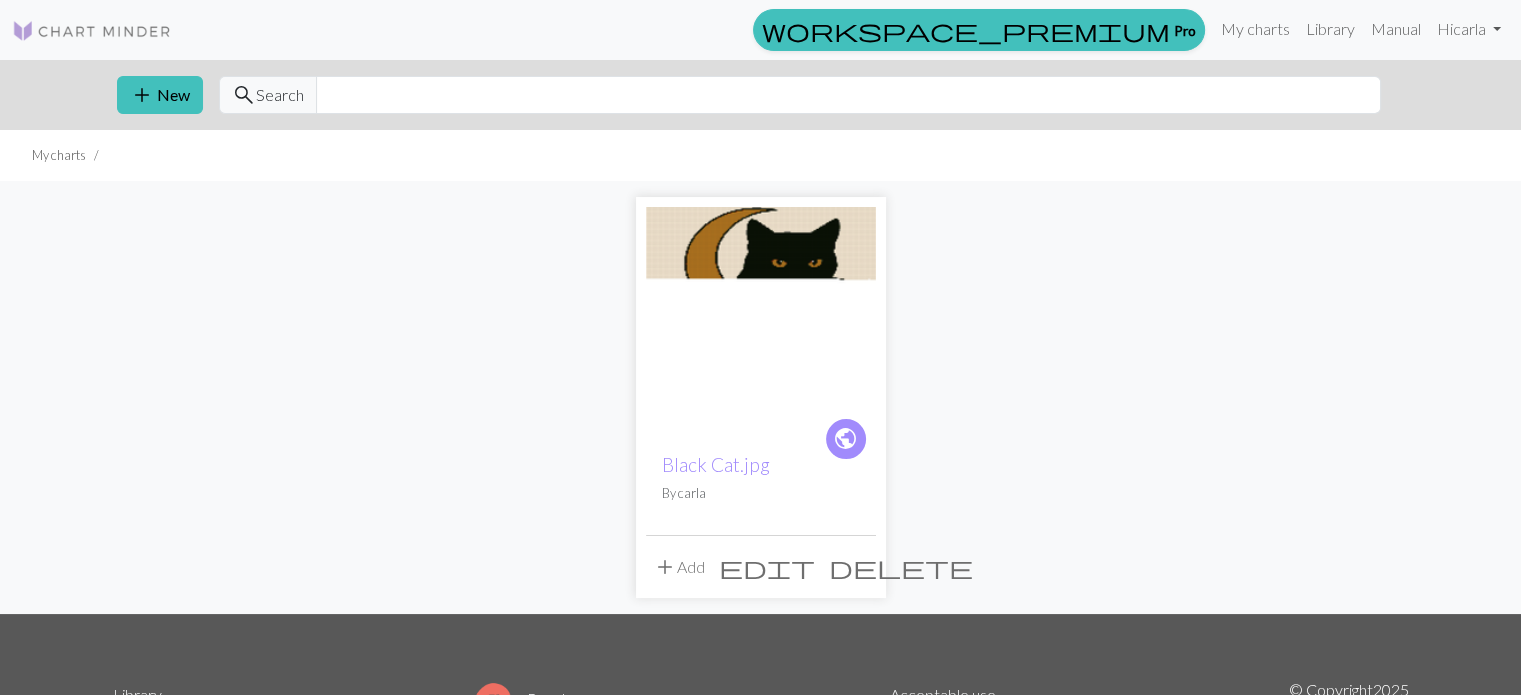 click at bounding box center [761, 322] 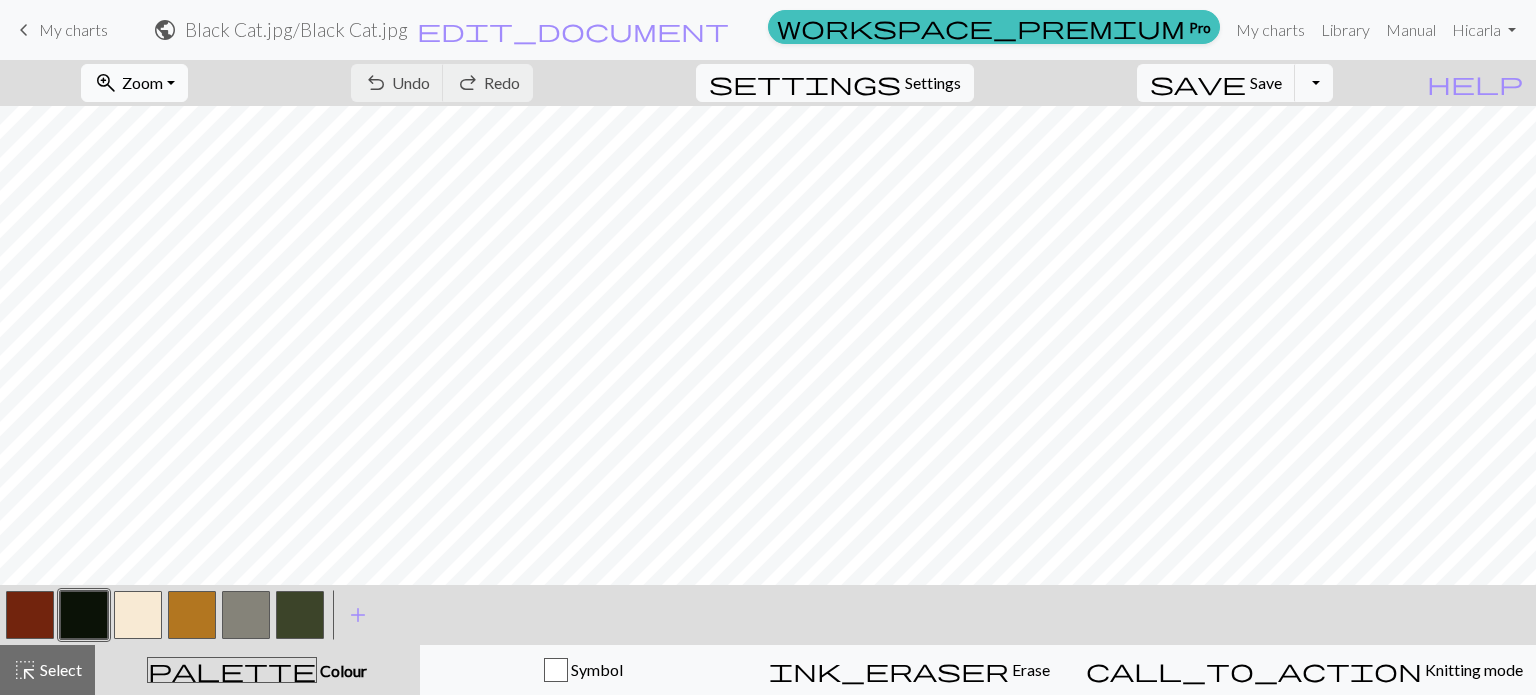 click on "Zoom" at bounding box center [142, 82] 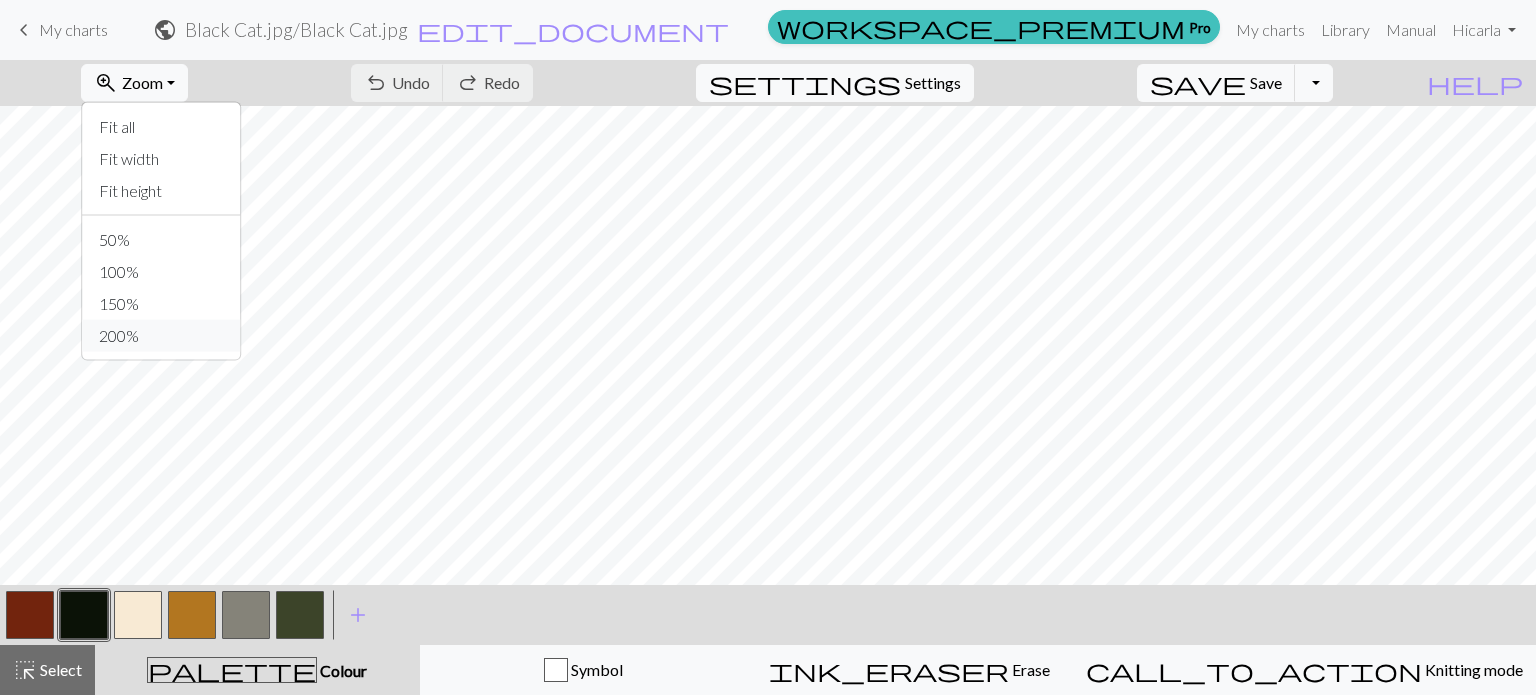 click on "200%" at bounding box center [162, 336] 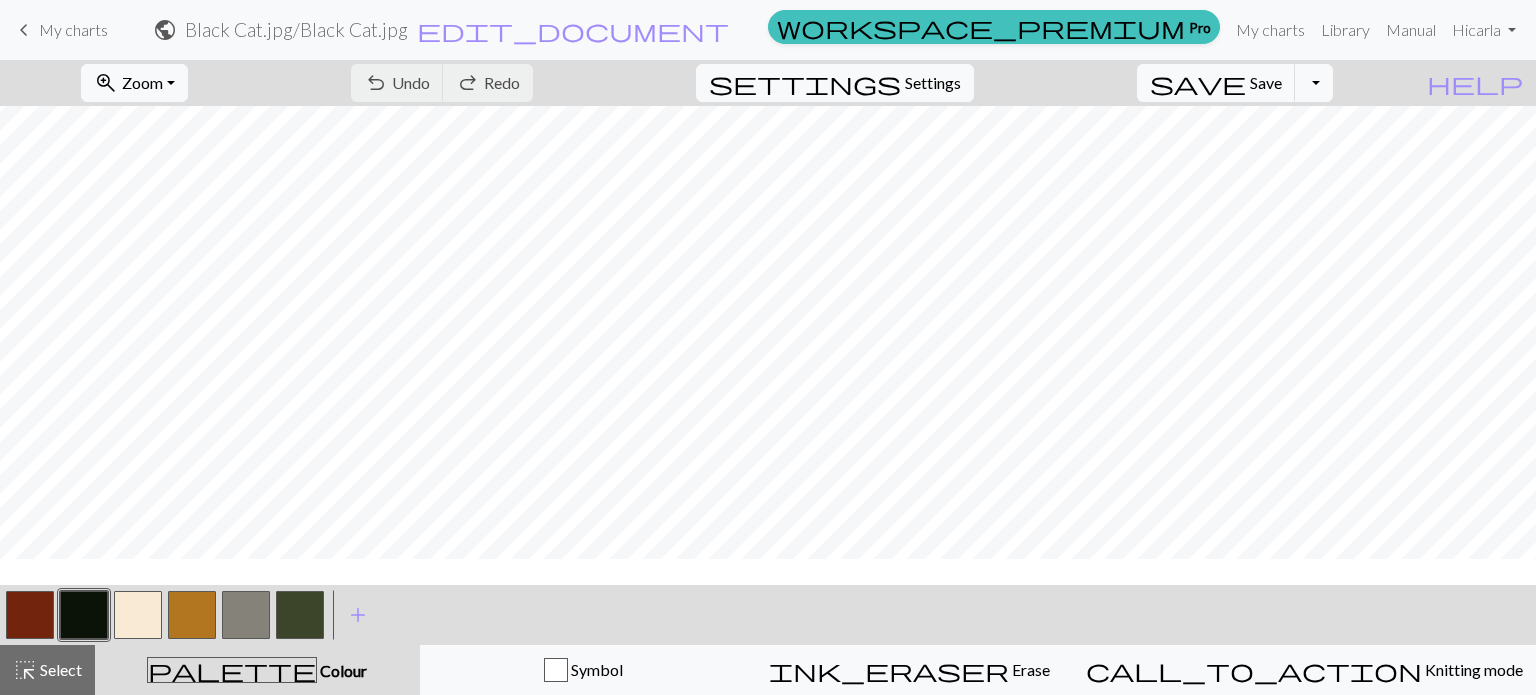 scroll, scrollTop: 3300, scrollLeft: 0, axis: vertical 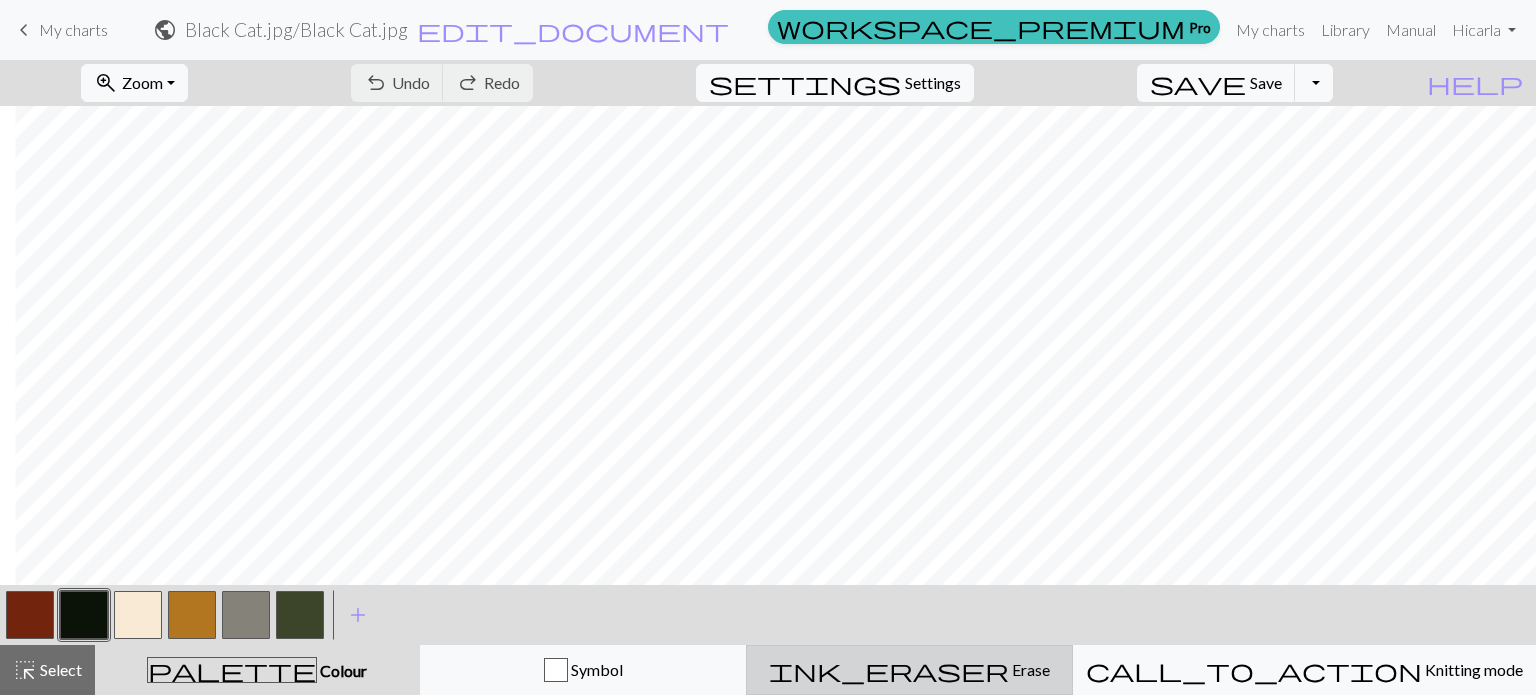 click on "ink_eraser" at bounding box center [889, 670] 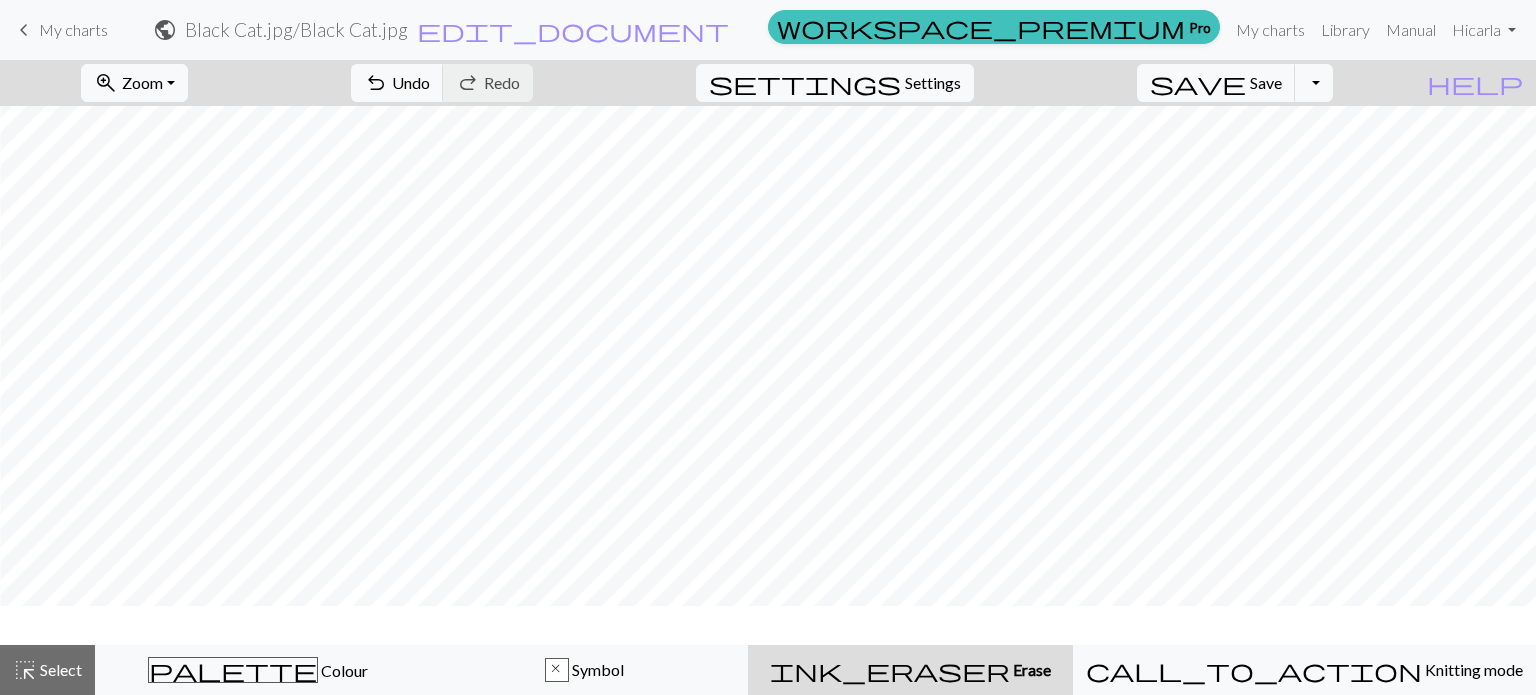 scroll, scrollTop: 3200, scrollLeft: 4825, axis: both 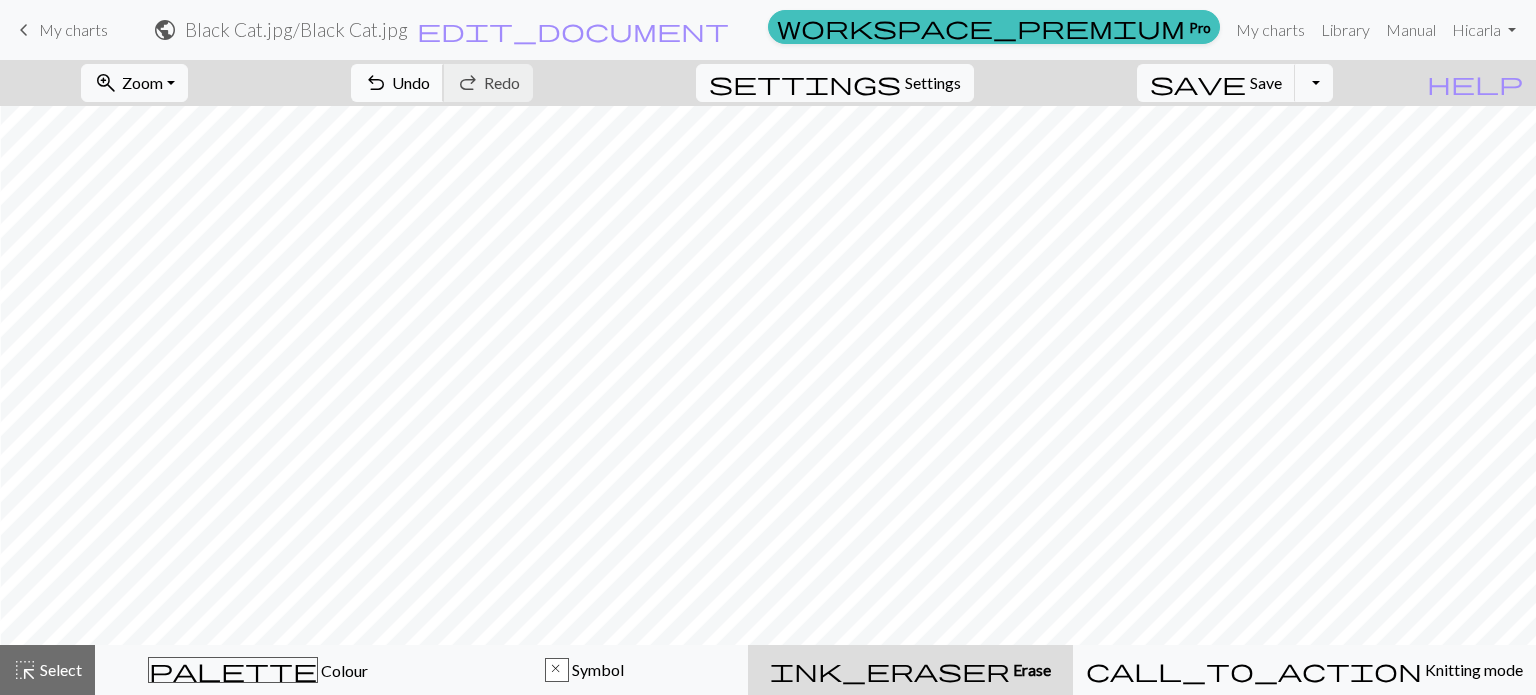 click on "undo Undo Undo" at bounding box center (397, 83) 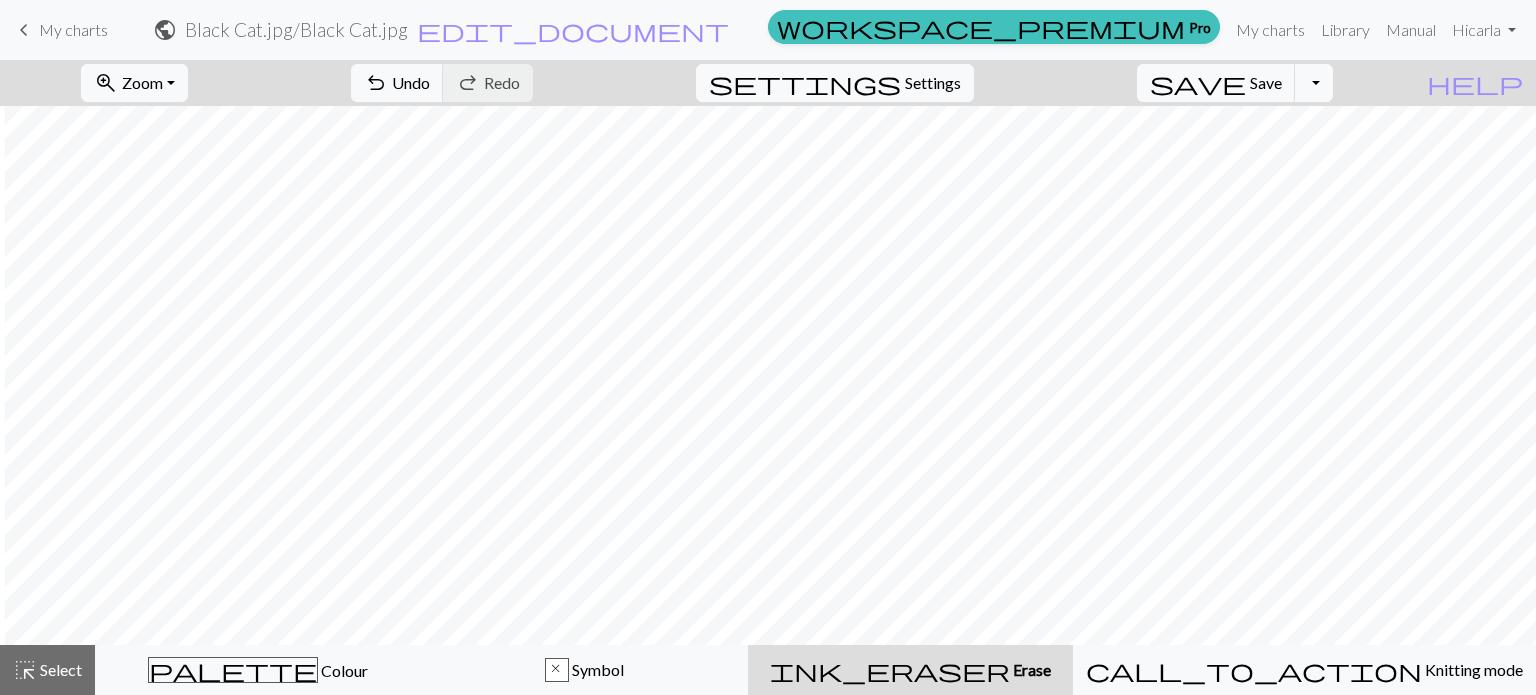 scroll, scrollTop: 3200, scrollLeft: 4916, axis: both 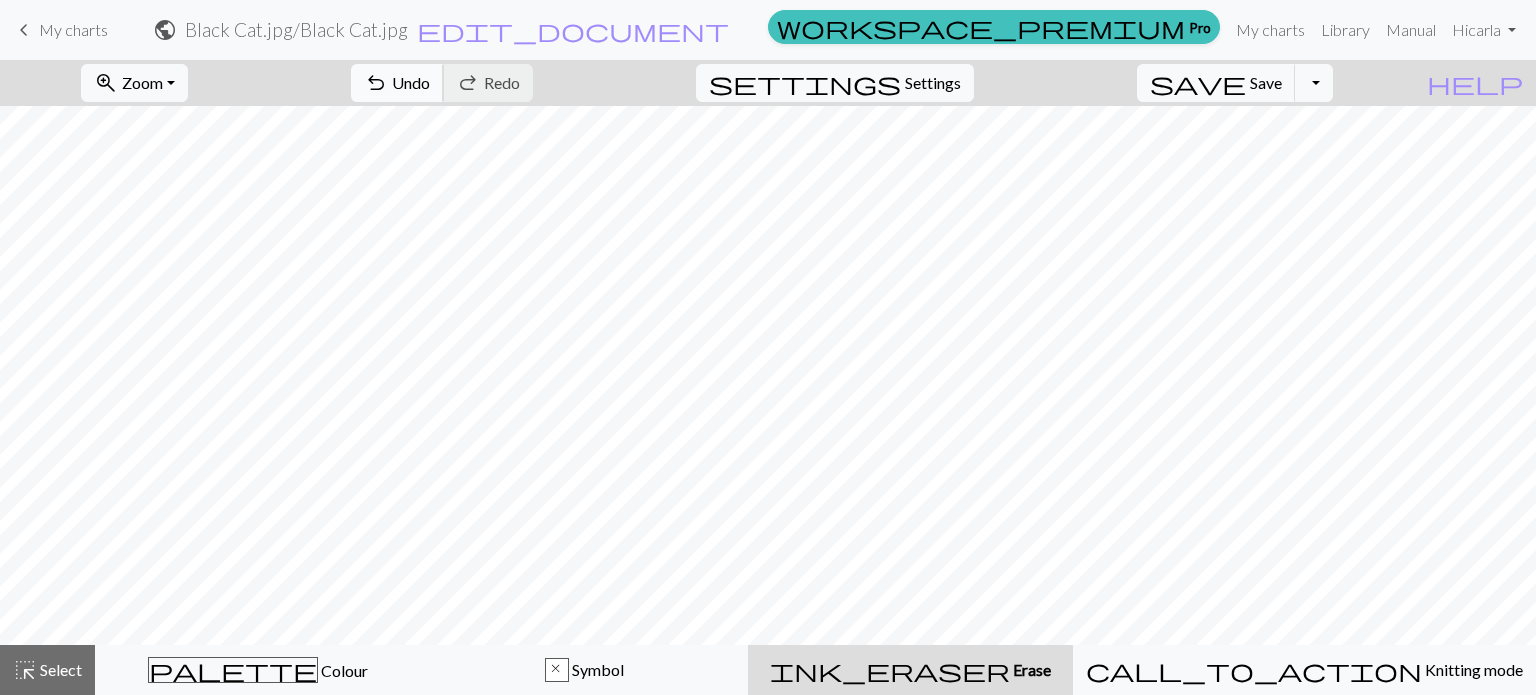 click on "undo Undo Undo" at bounding box center [397, 83] 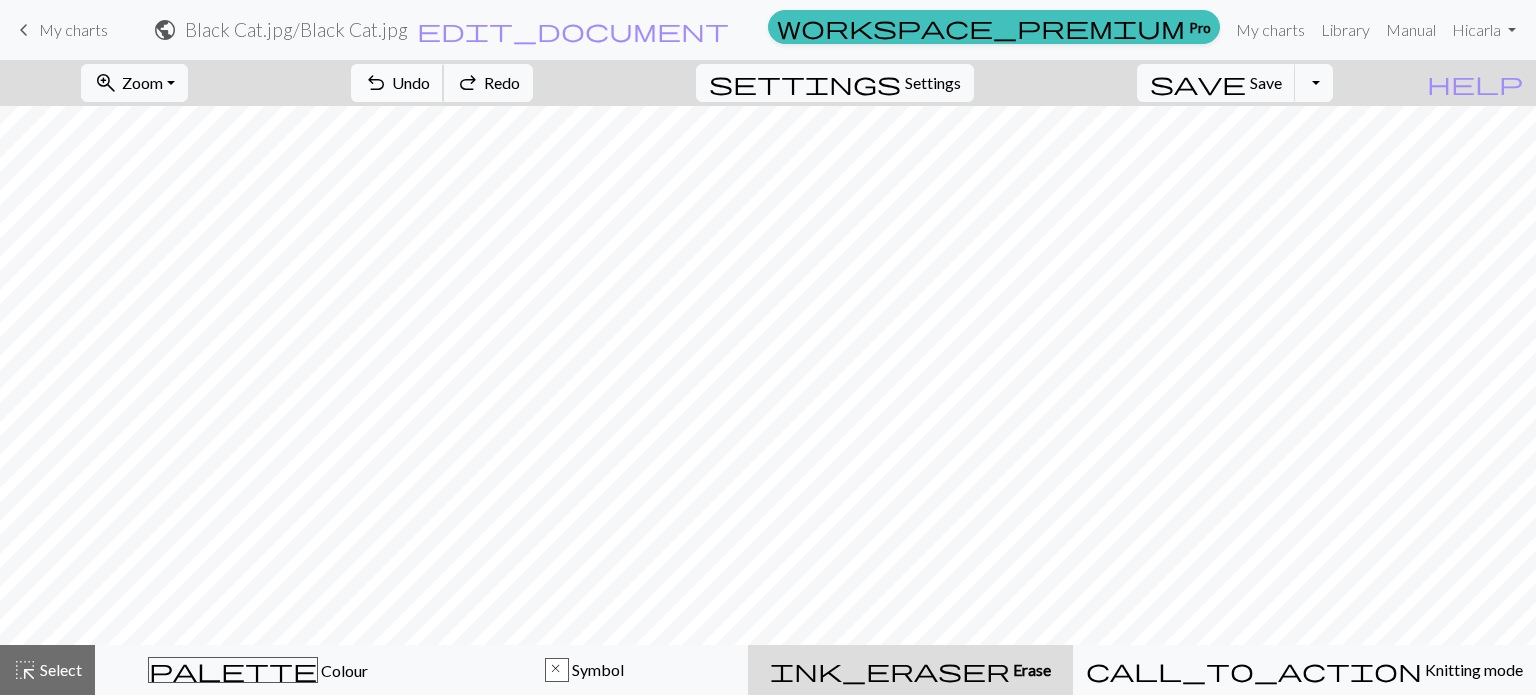 click on "undo Undo Undo" at bounding box center (397, 83) 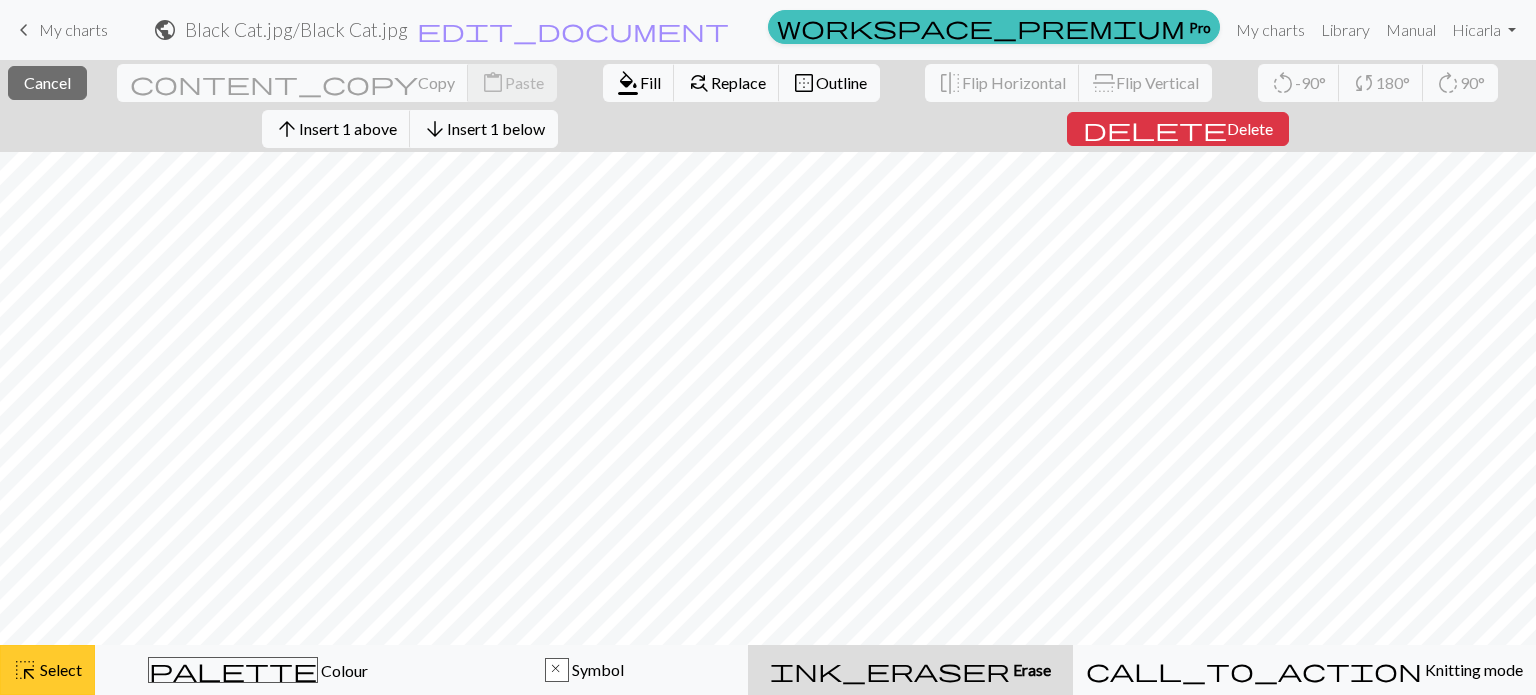 click on "highlight_alt   Select   Select" at bounding box center (47, 670) 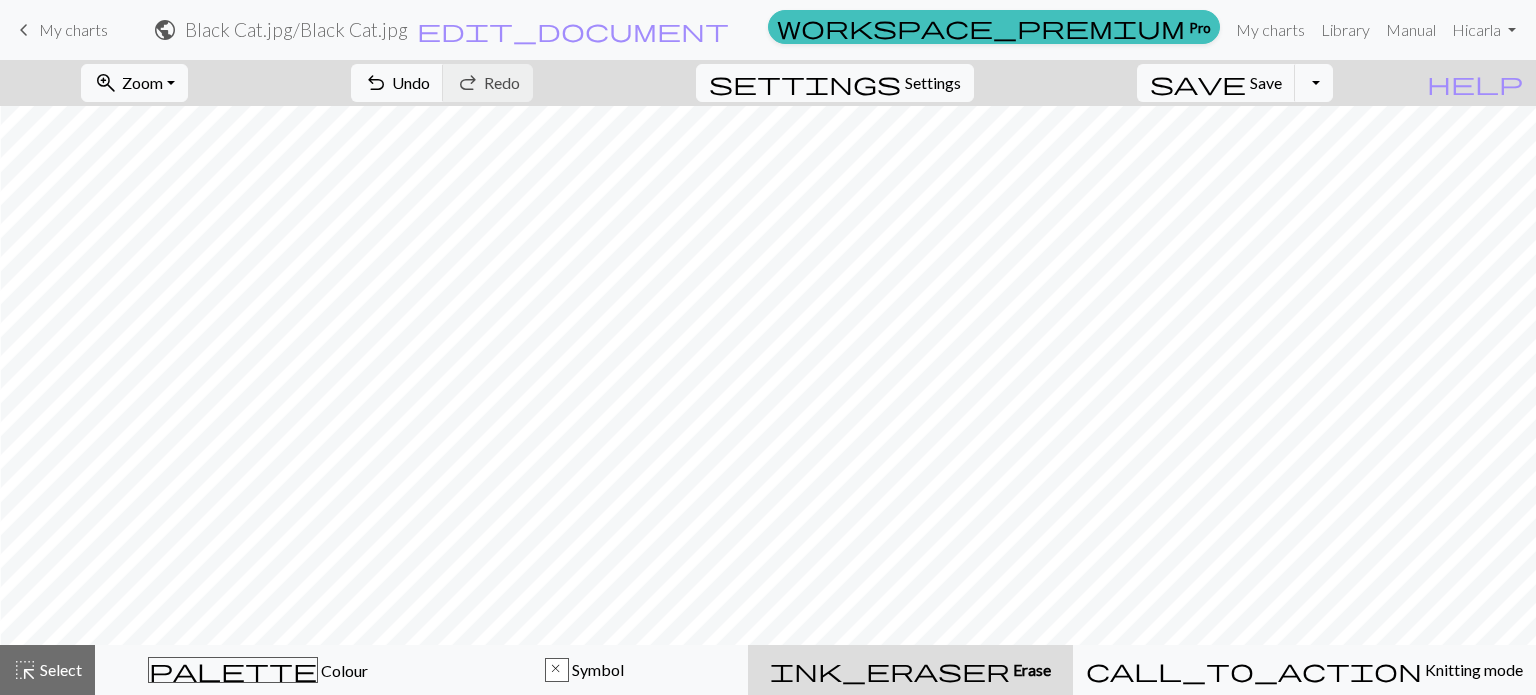 scroll, scrollTop: 3100, scrollLeft: 1932, axis: both 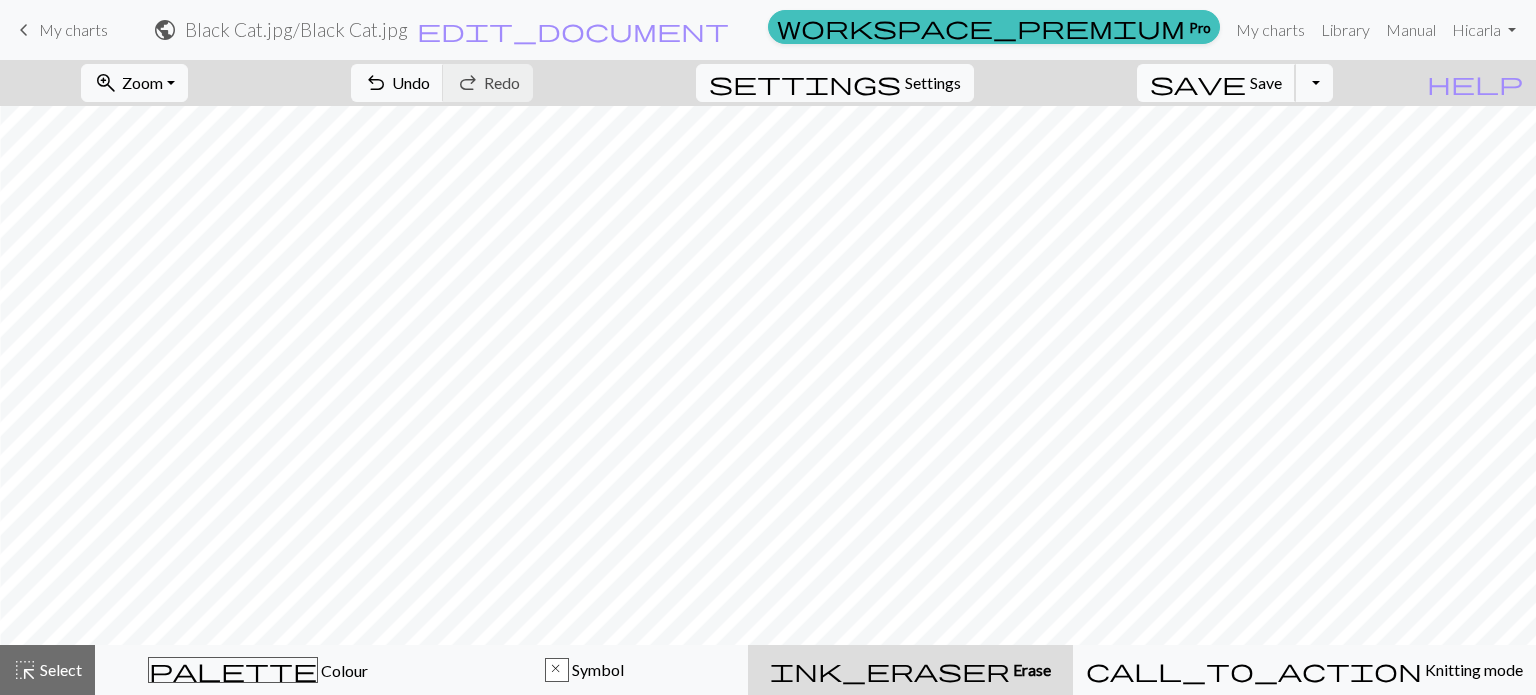 click on "save" at bounding box center [1198, 83] 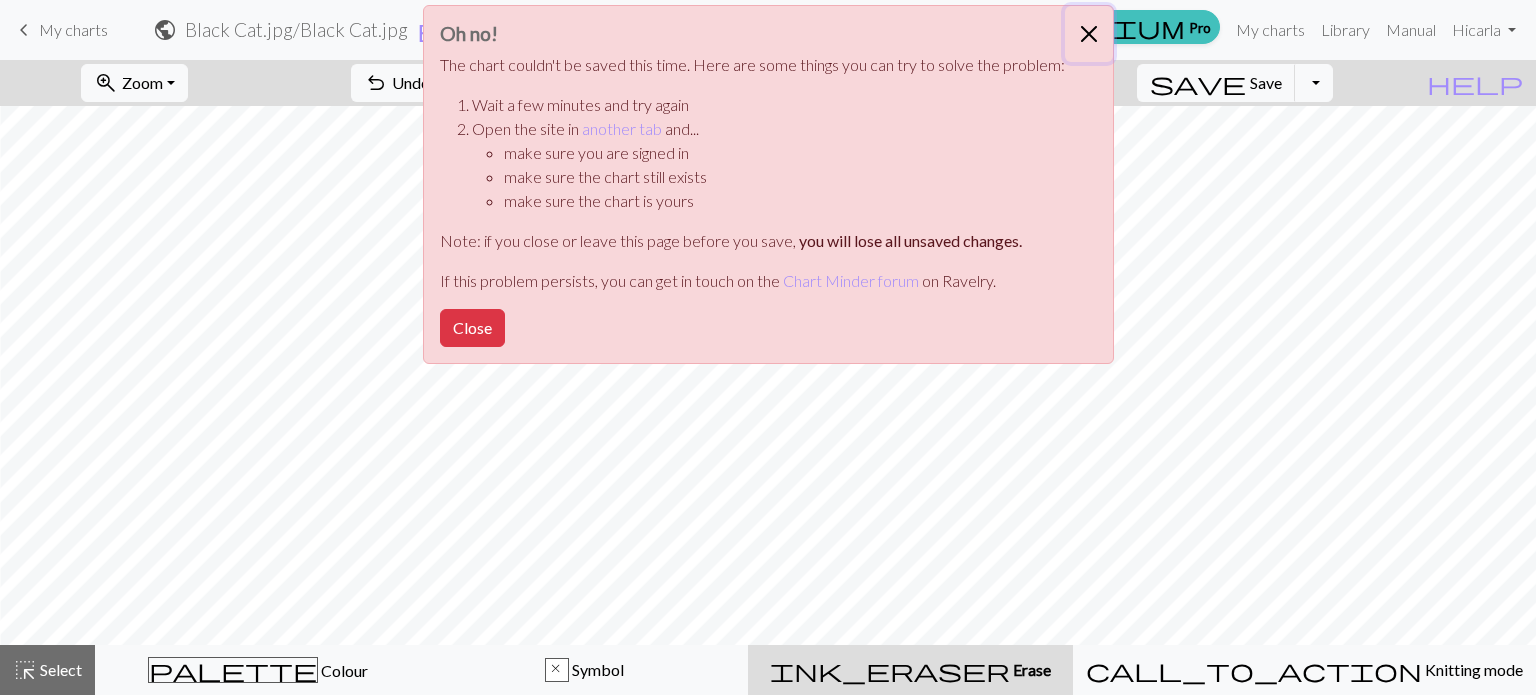 click at bounding box center (1089, 34) 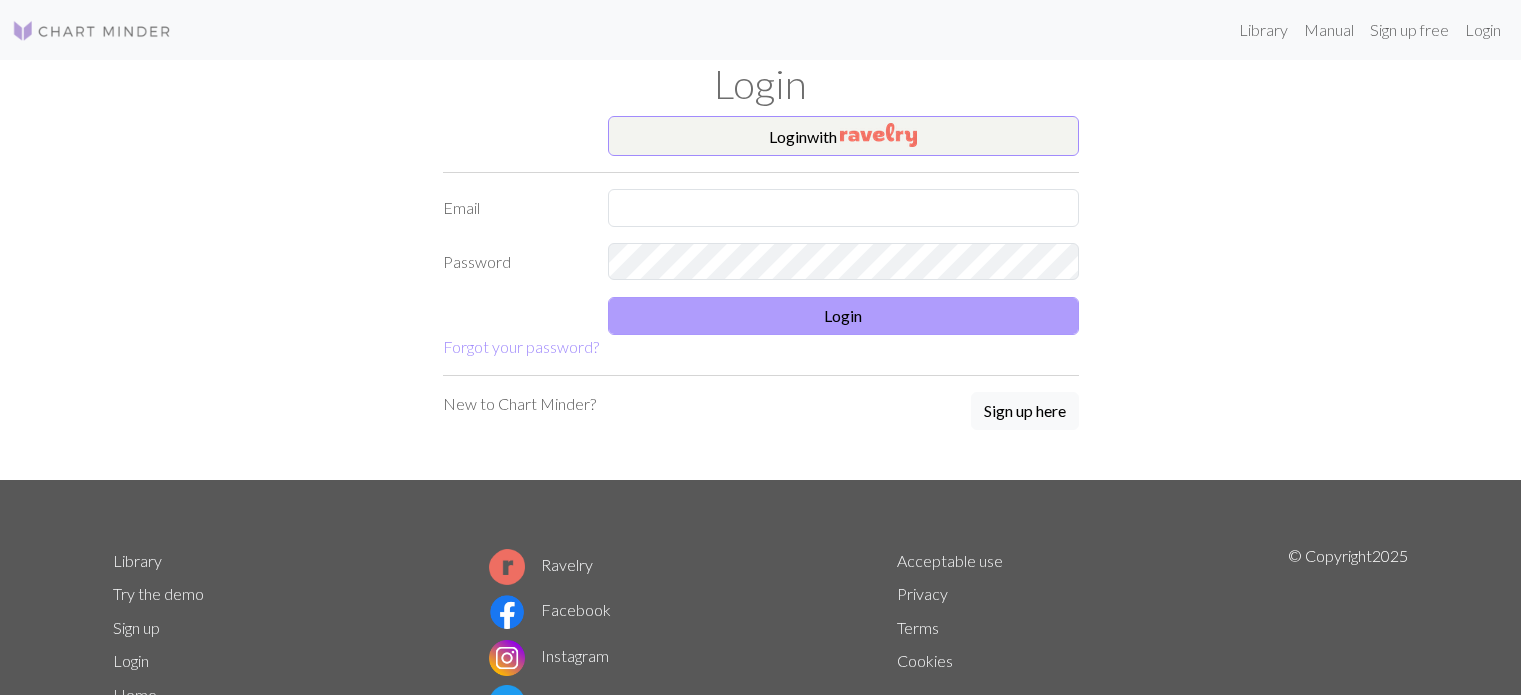 scroll, scrollTop: 0, scrollLeft: 0, axis: both 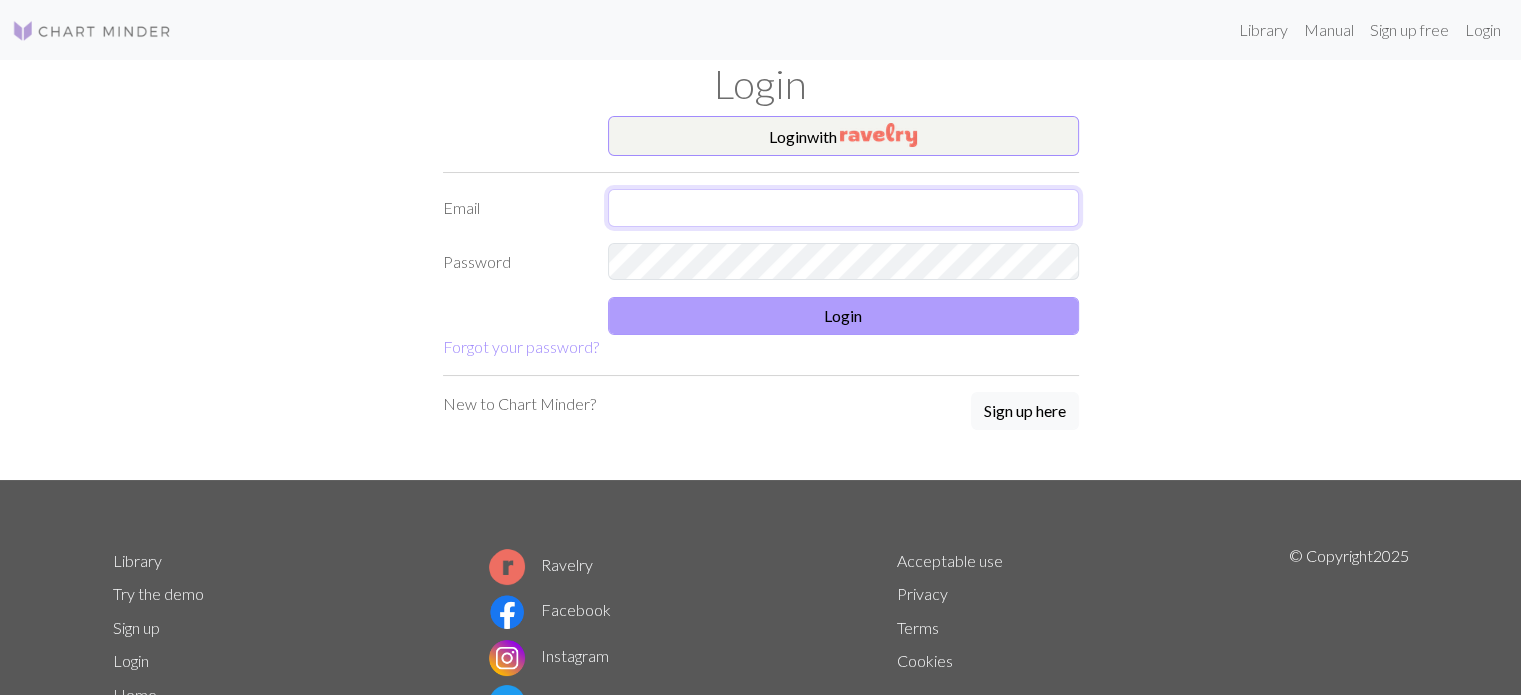 type on "[EMAIL]" 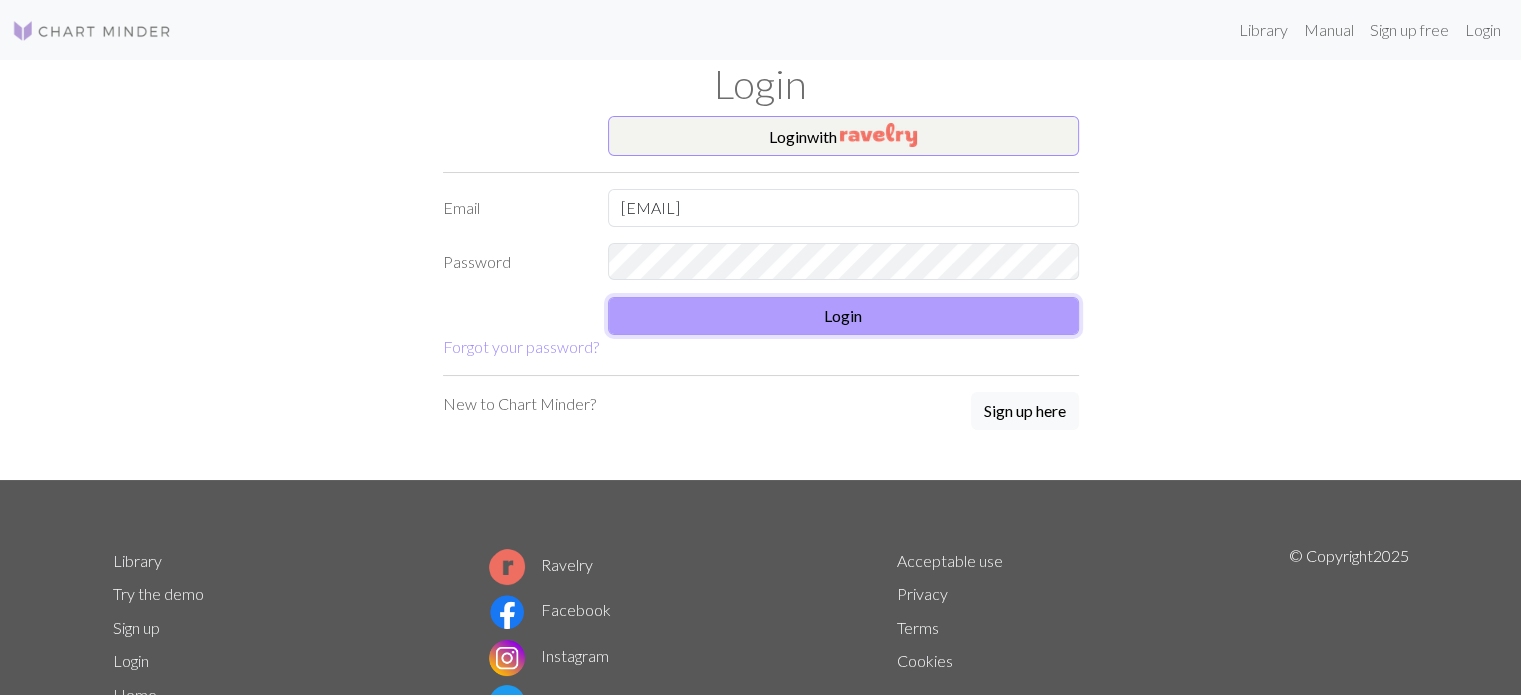 click on "Login" at bounding box center [843, 316] 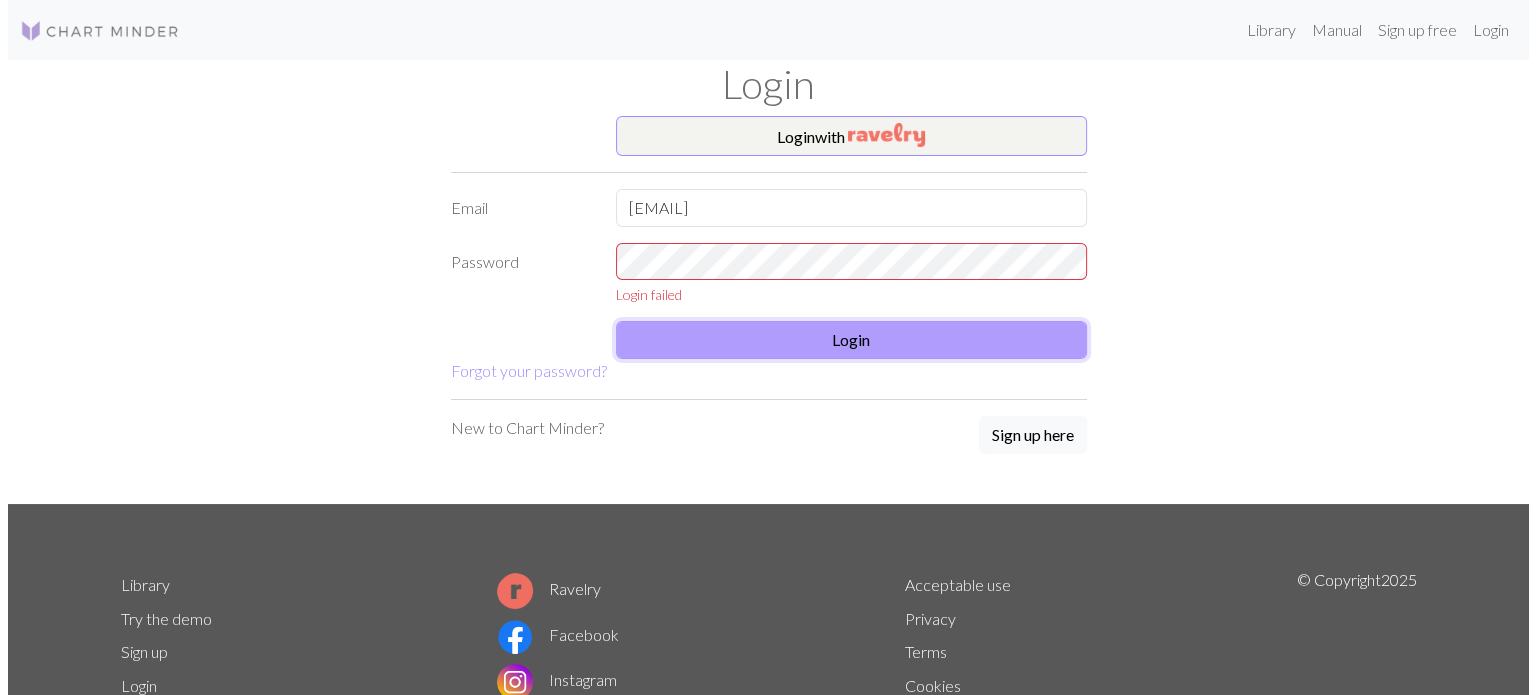 scroll, scrollTop: 0, scrollLeft: 0, axis: both 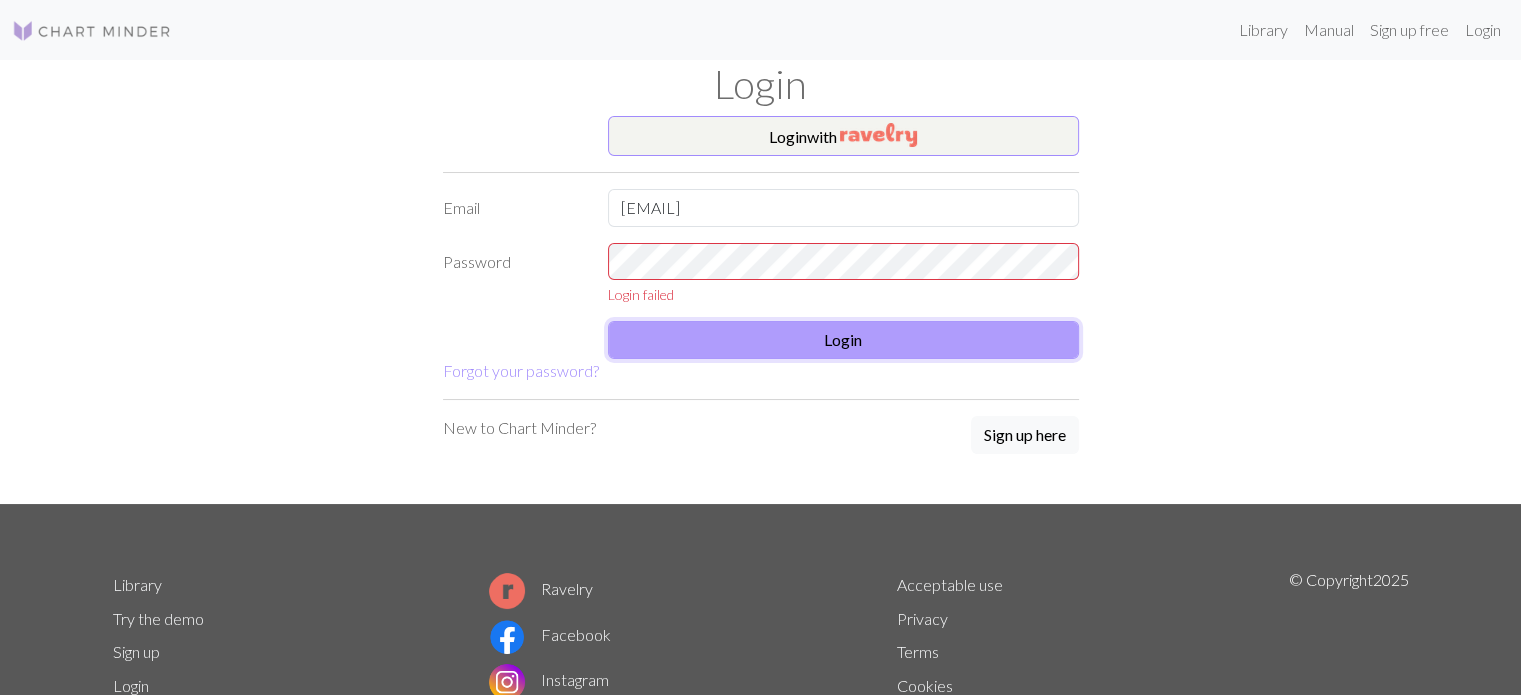 click on "Login" at bounding box center (843, 340) 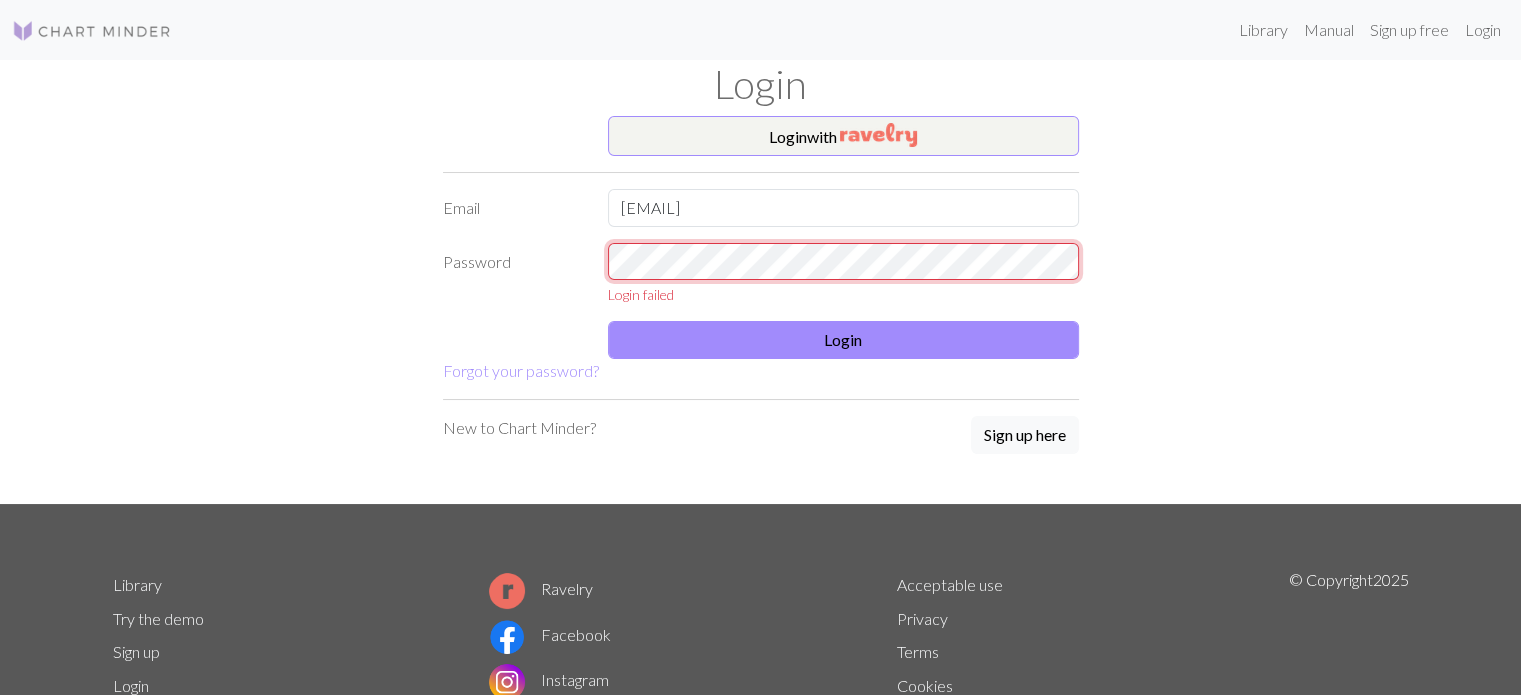 click on "Password Login failed" at bounding box center [761, 274] 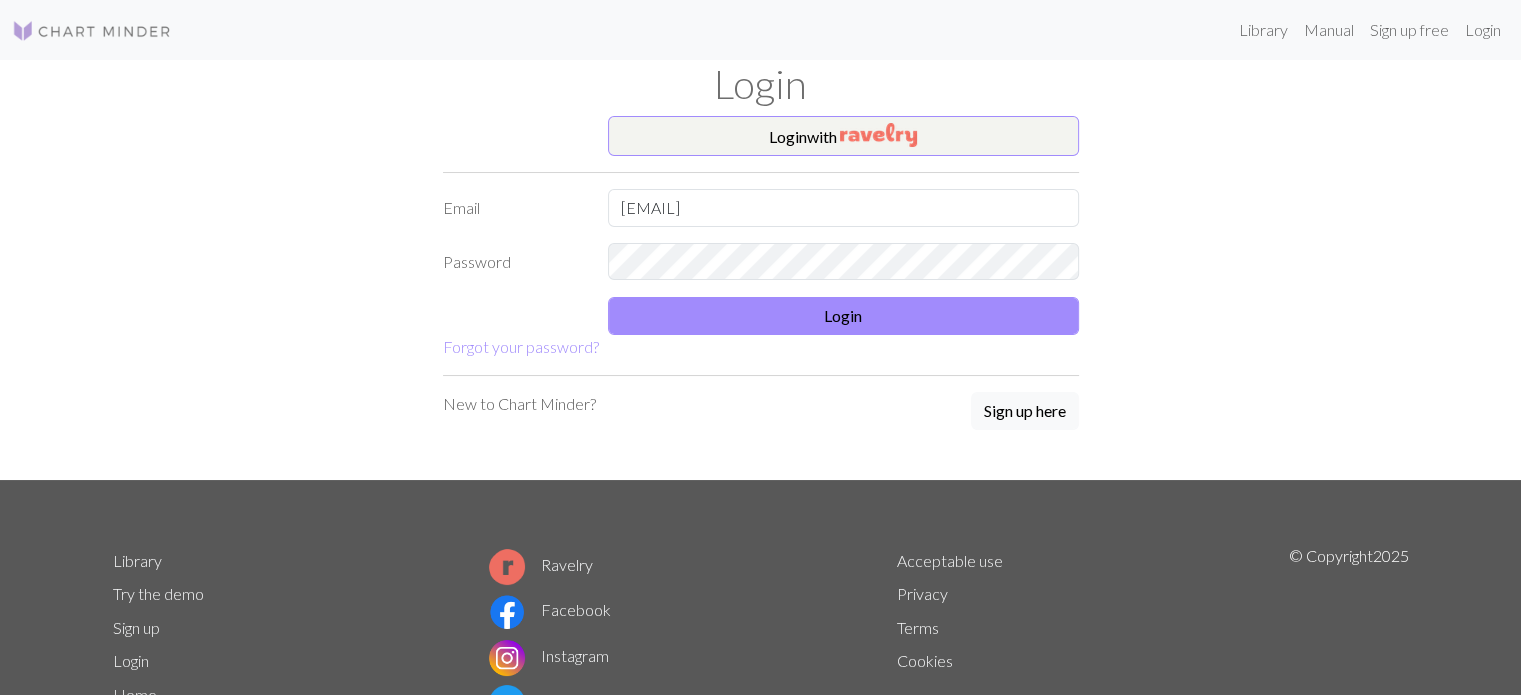 click on "Login  with   Email [EMAIL] Password Login Forgot your password? New to Chart Minder? Sign up here" at bounding box center (761, 298) 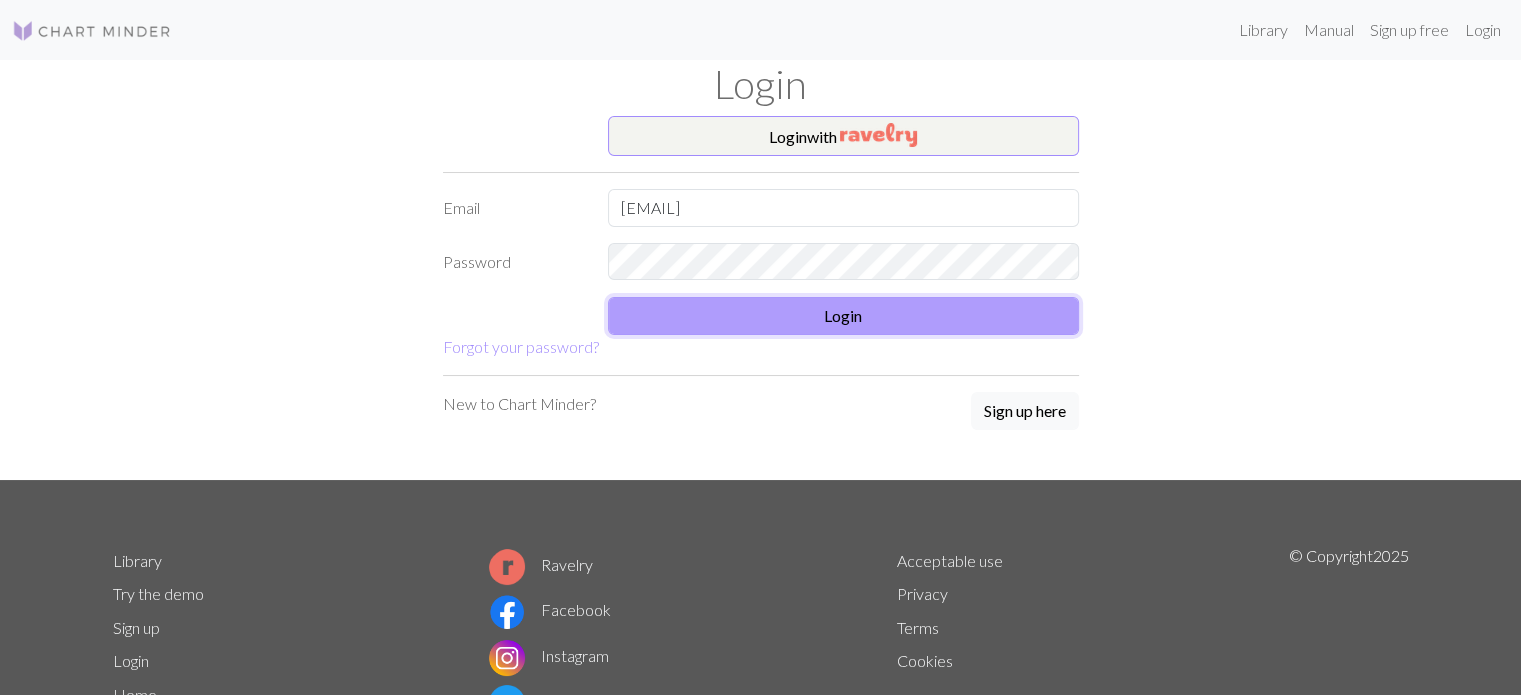 click on "Login" at bounding box center (843, 316) 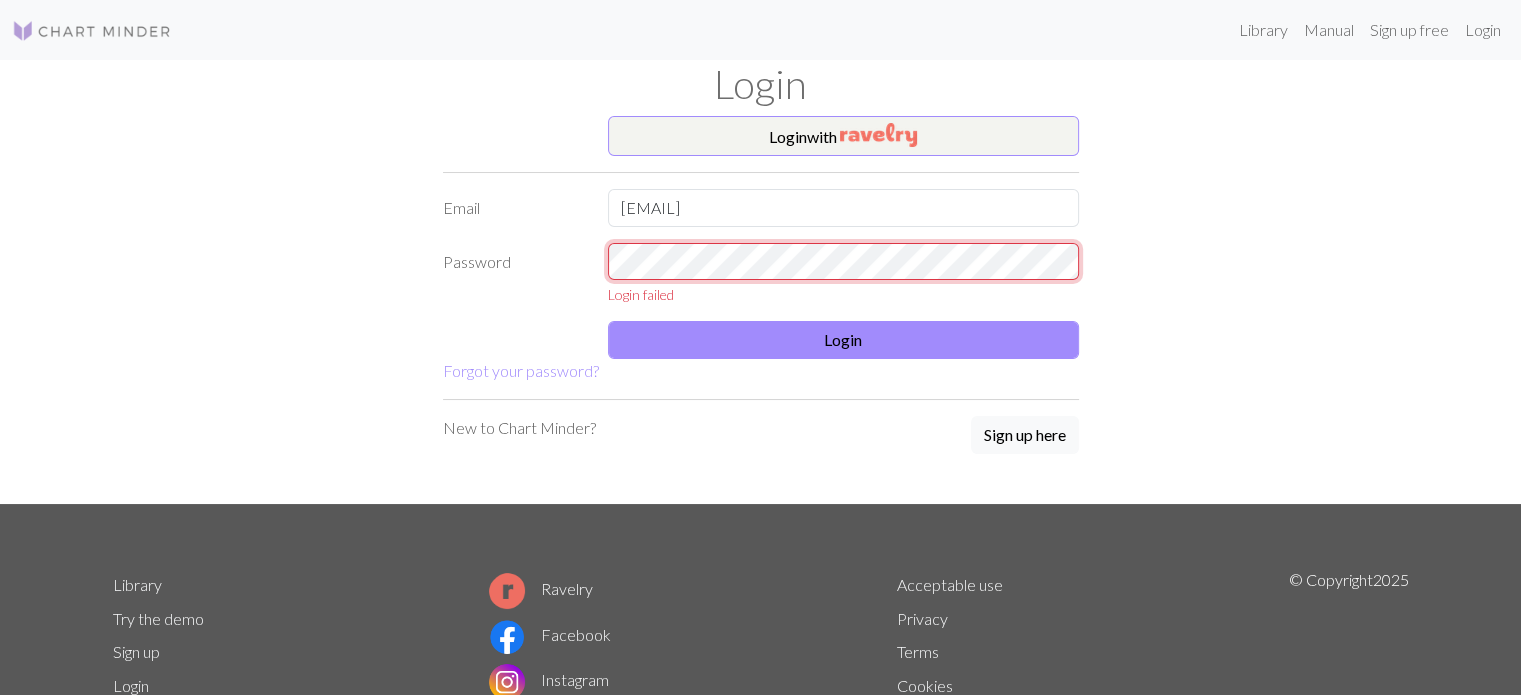 click on "Password Login failed" at bounding box center [761, 274] 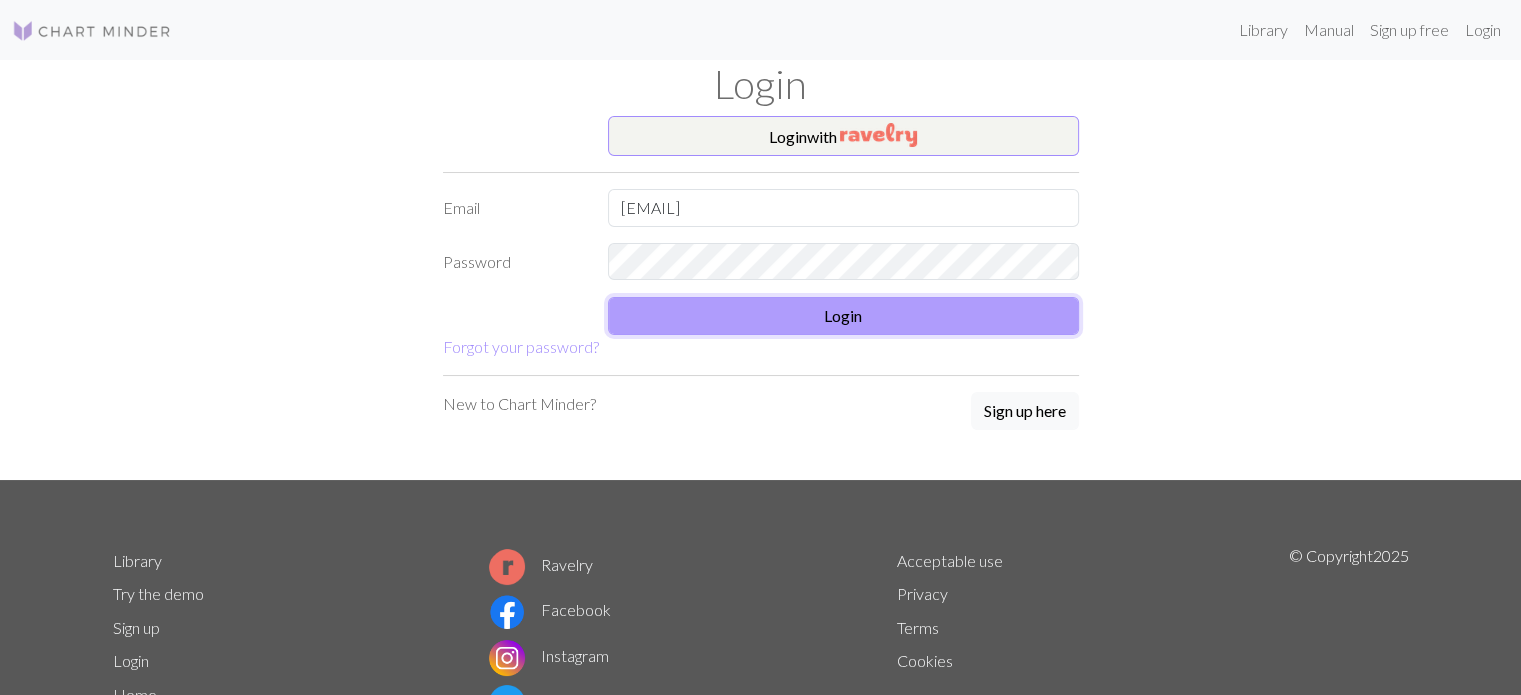click on "Login" at bounding box center (843, 316) 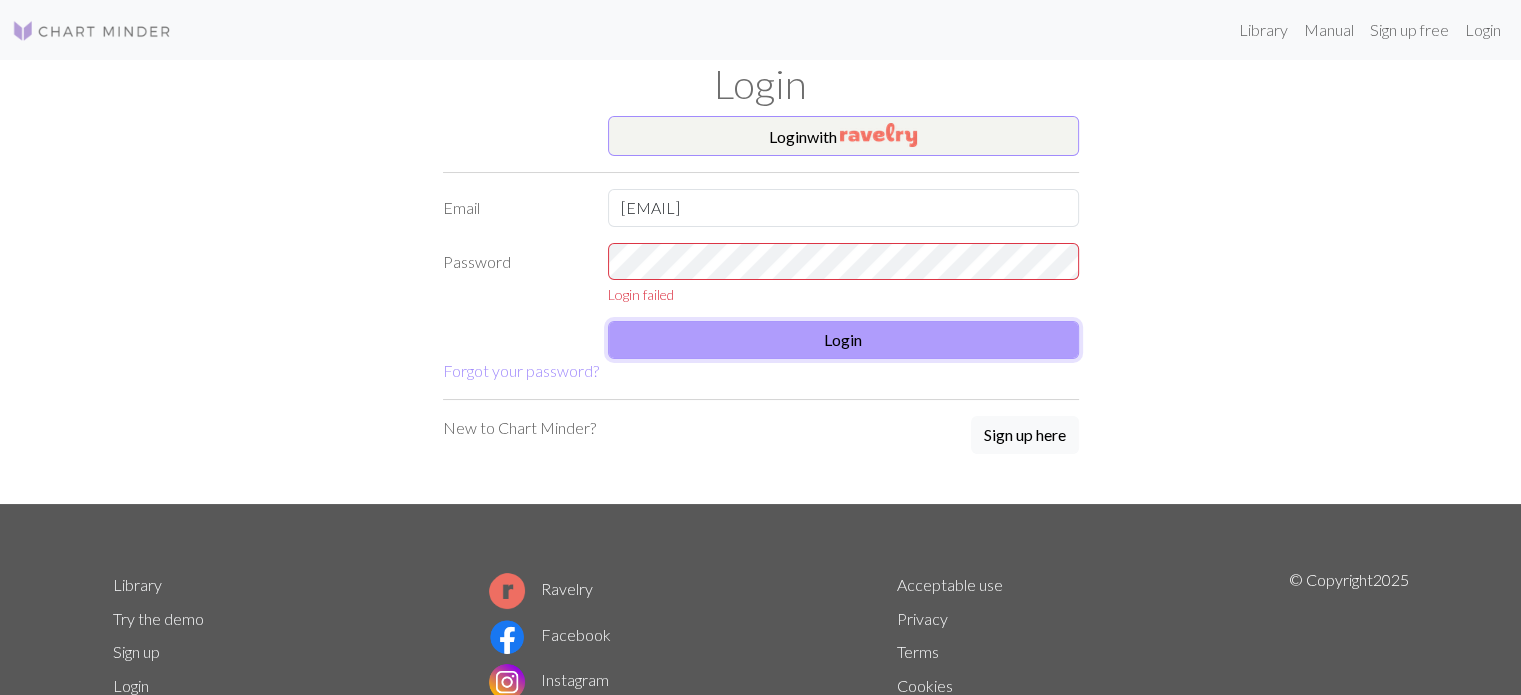 click on "Login" at bounding box center (843, 340) 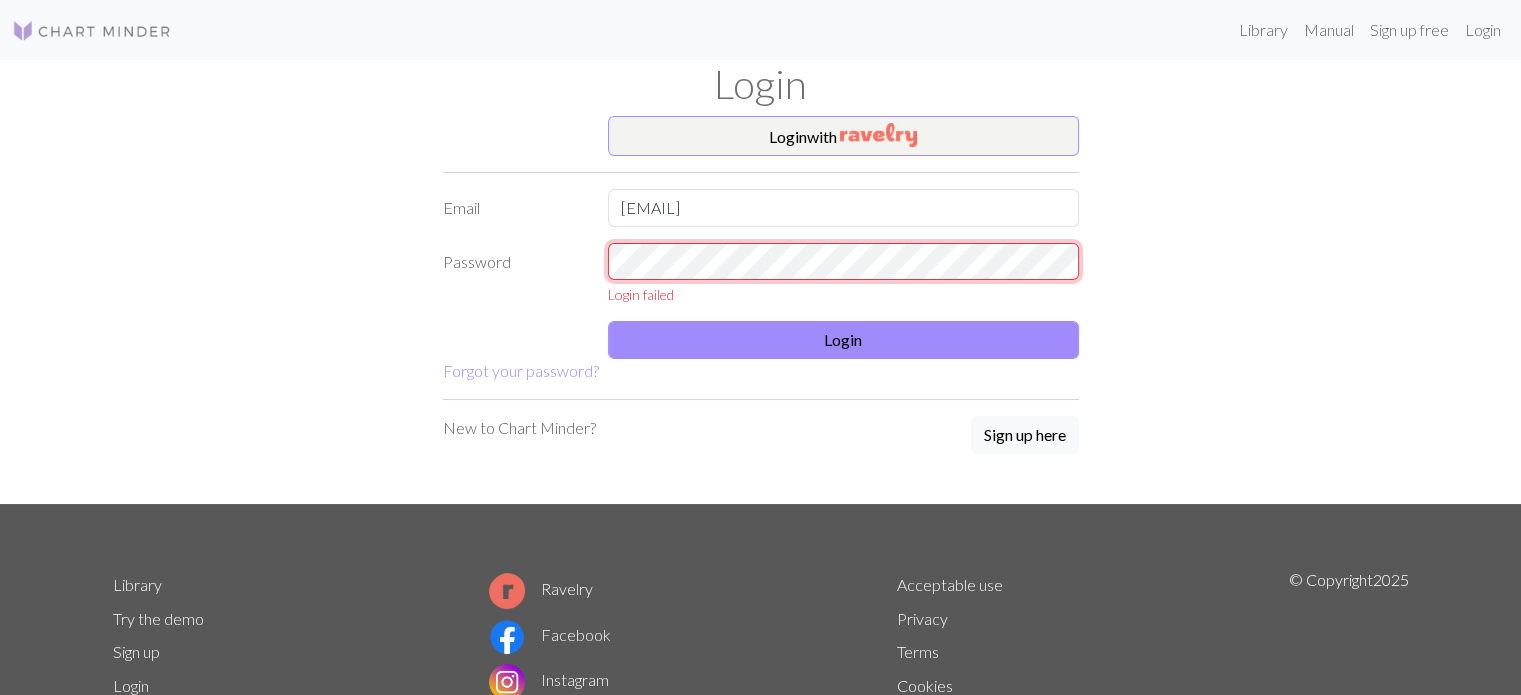 click on "Password Login failed" at bounding box center [761, 274] 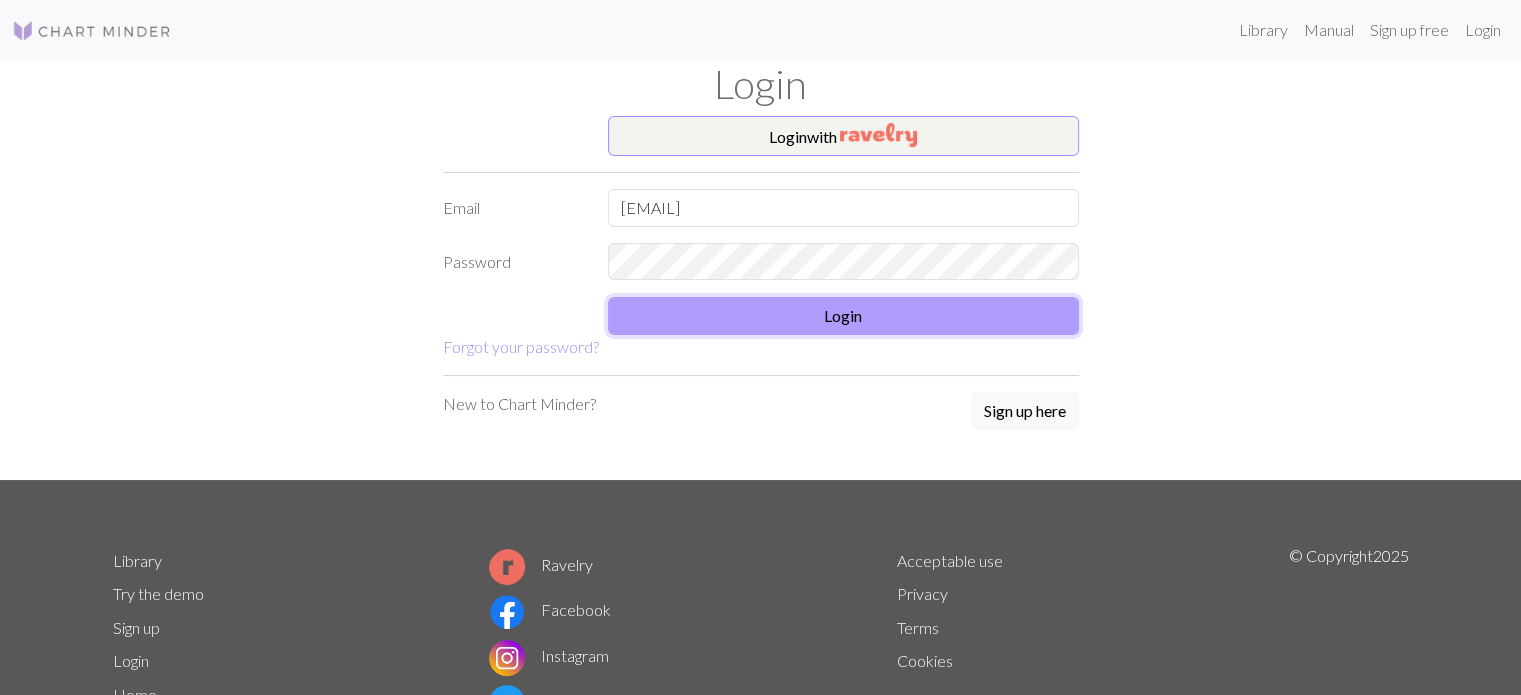 click on "Login" at bounding box center (843, 316) 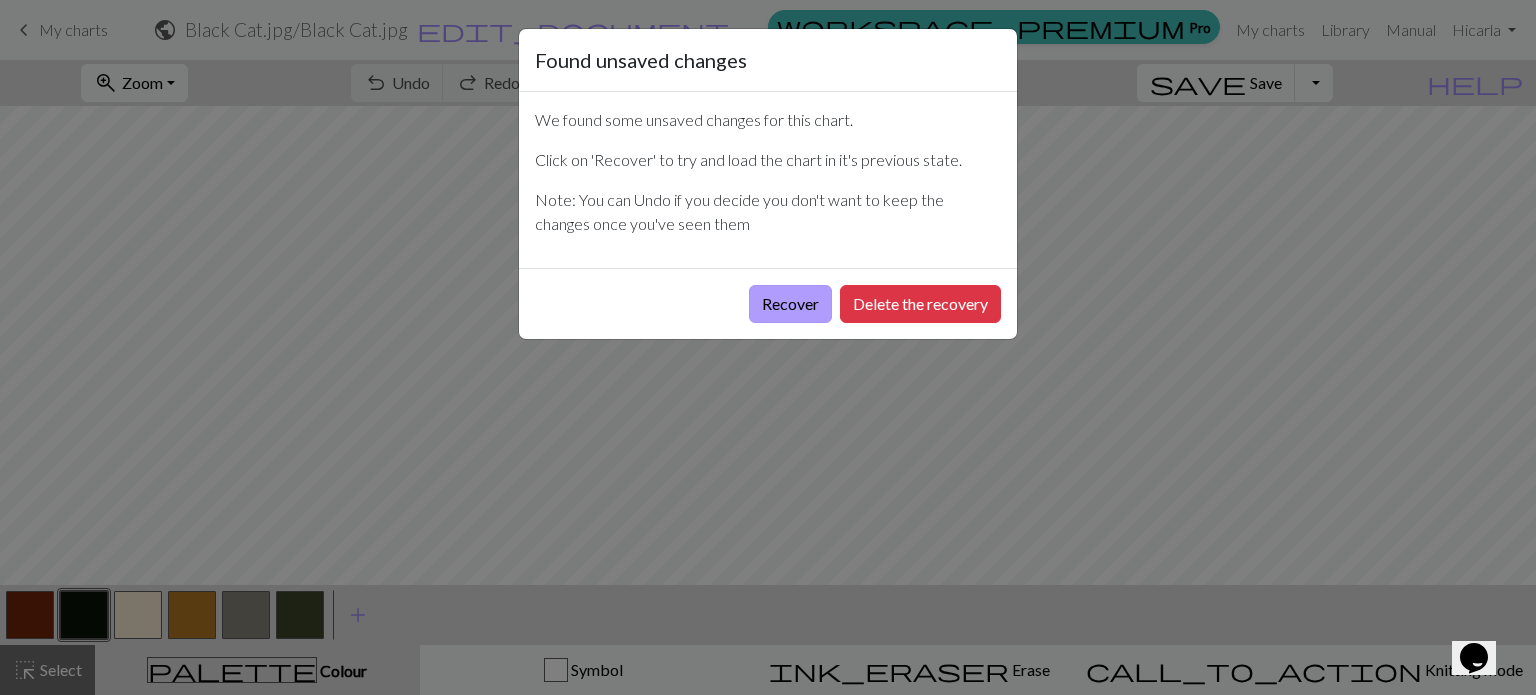 click on "Recover" at bounding box center (790, 304) 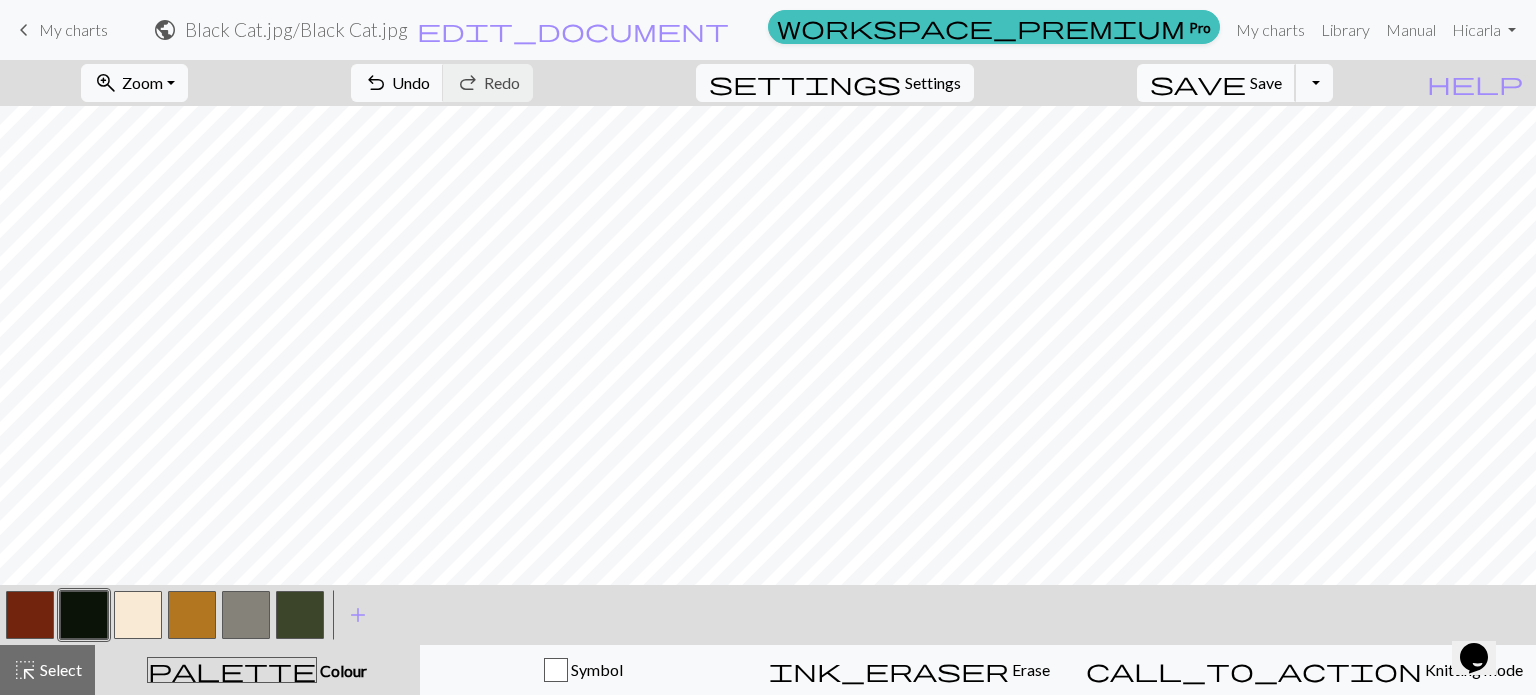 click on "save" at bounding box center [1198, 83] 